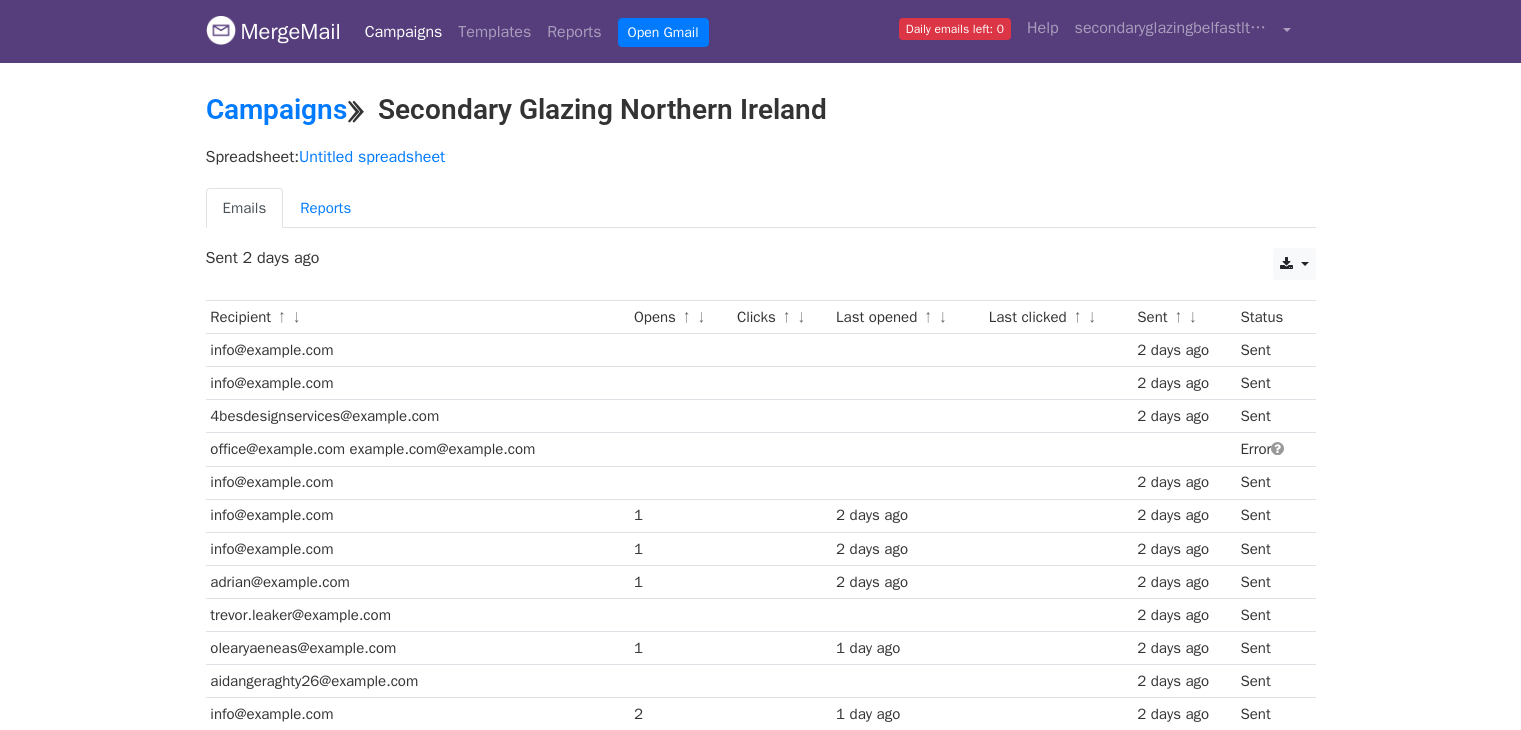 scroll, scrollTop: 0, scrollLeft: 0, axis: both 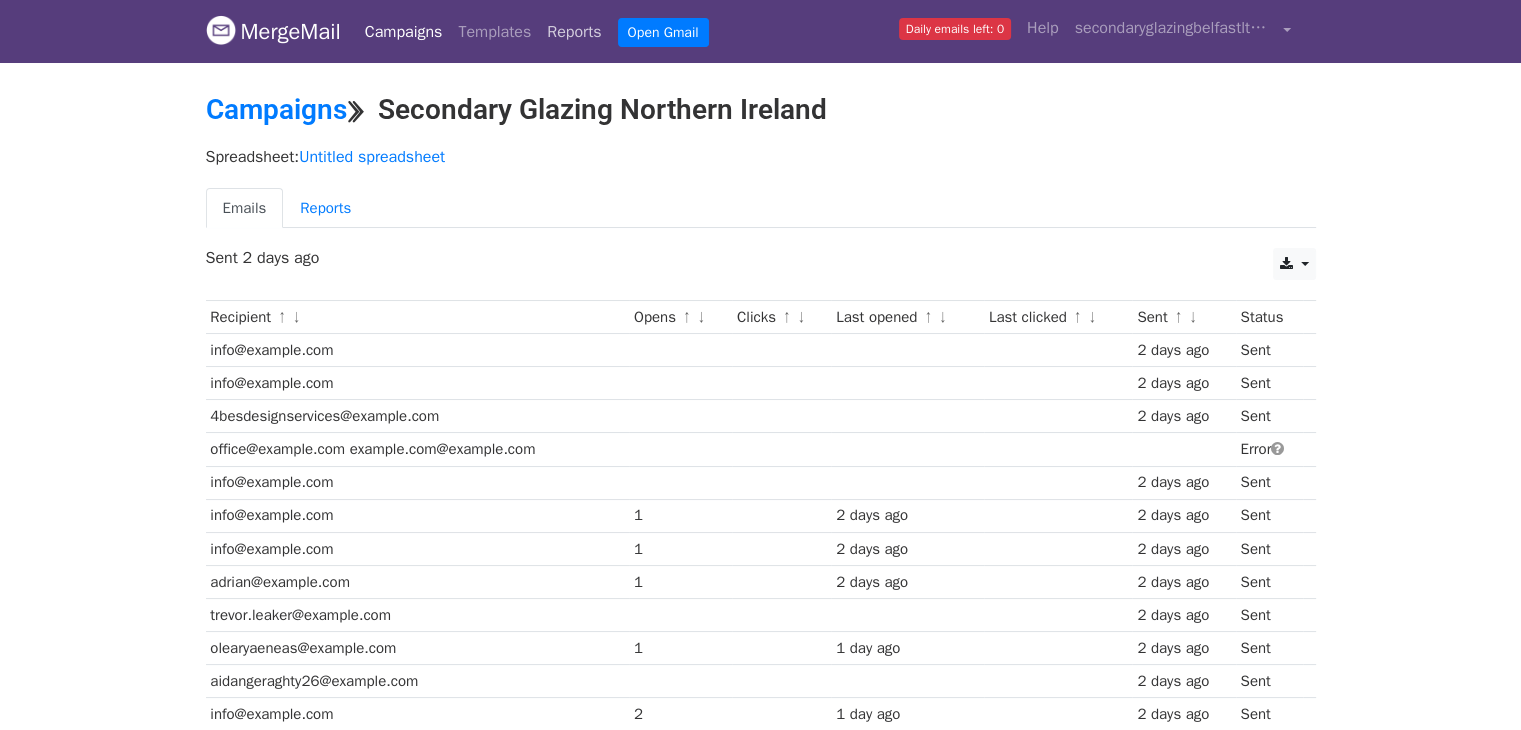 click on "Reports" at bounding box center (574, 32) 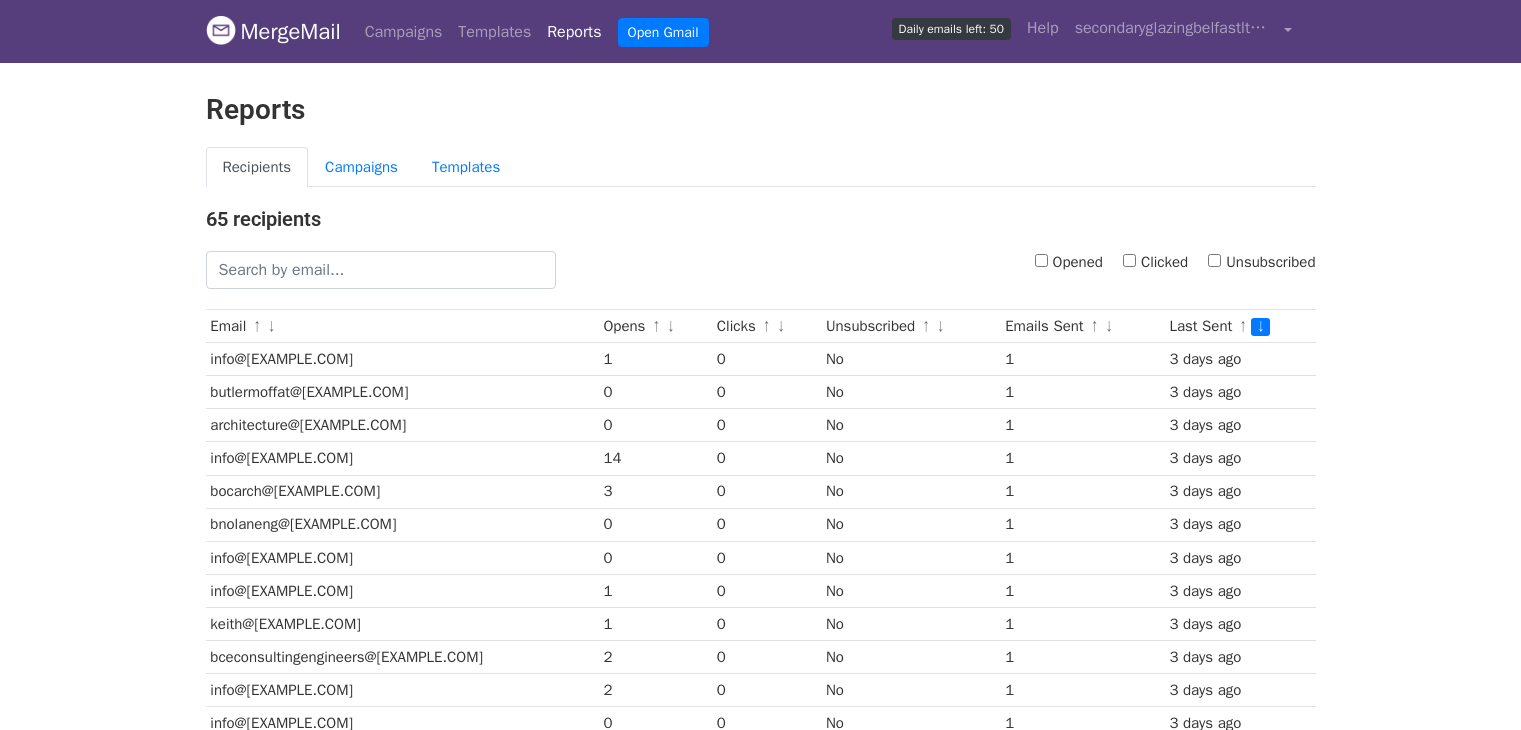 scroll, scrollTop: 0, scrollLeft: 0, axis: both 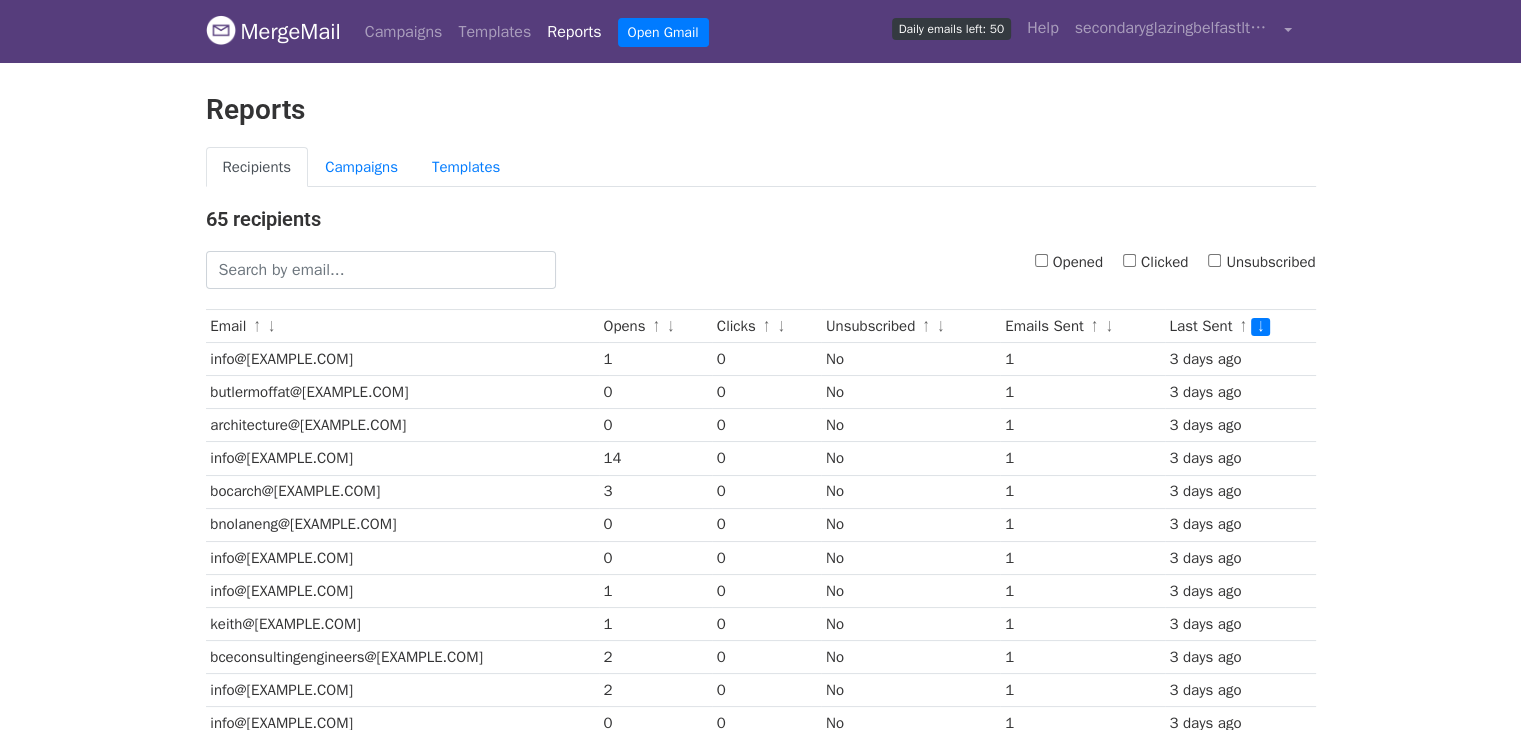 click on "Recipients
Campaigns
Templates" at bounding box center [761, 167] 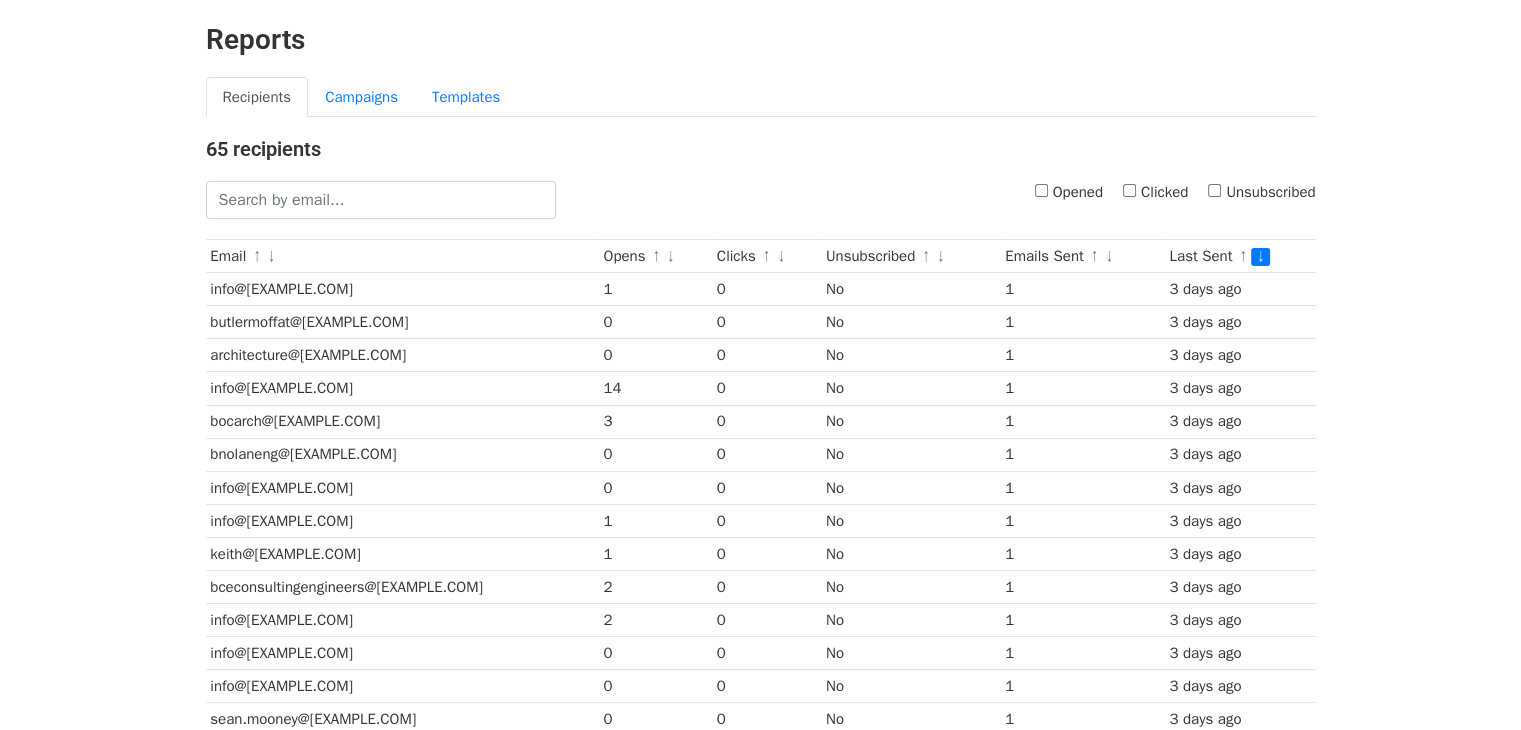 scroll, scrollTop: 74, scrollLeft: 0, axis: vertical 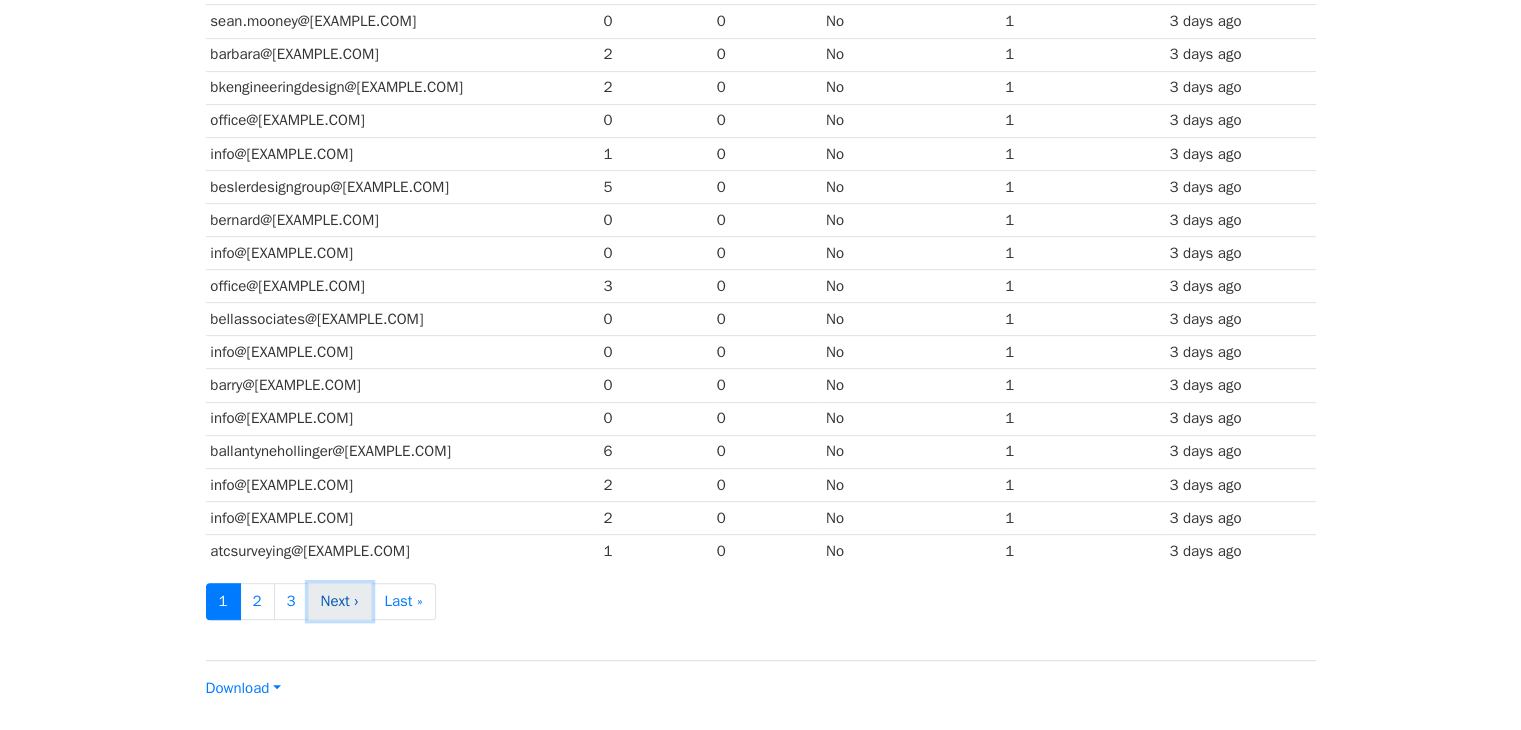 click on "Next ›" at bounding box center (340, 601) 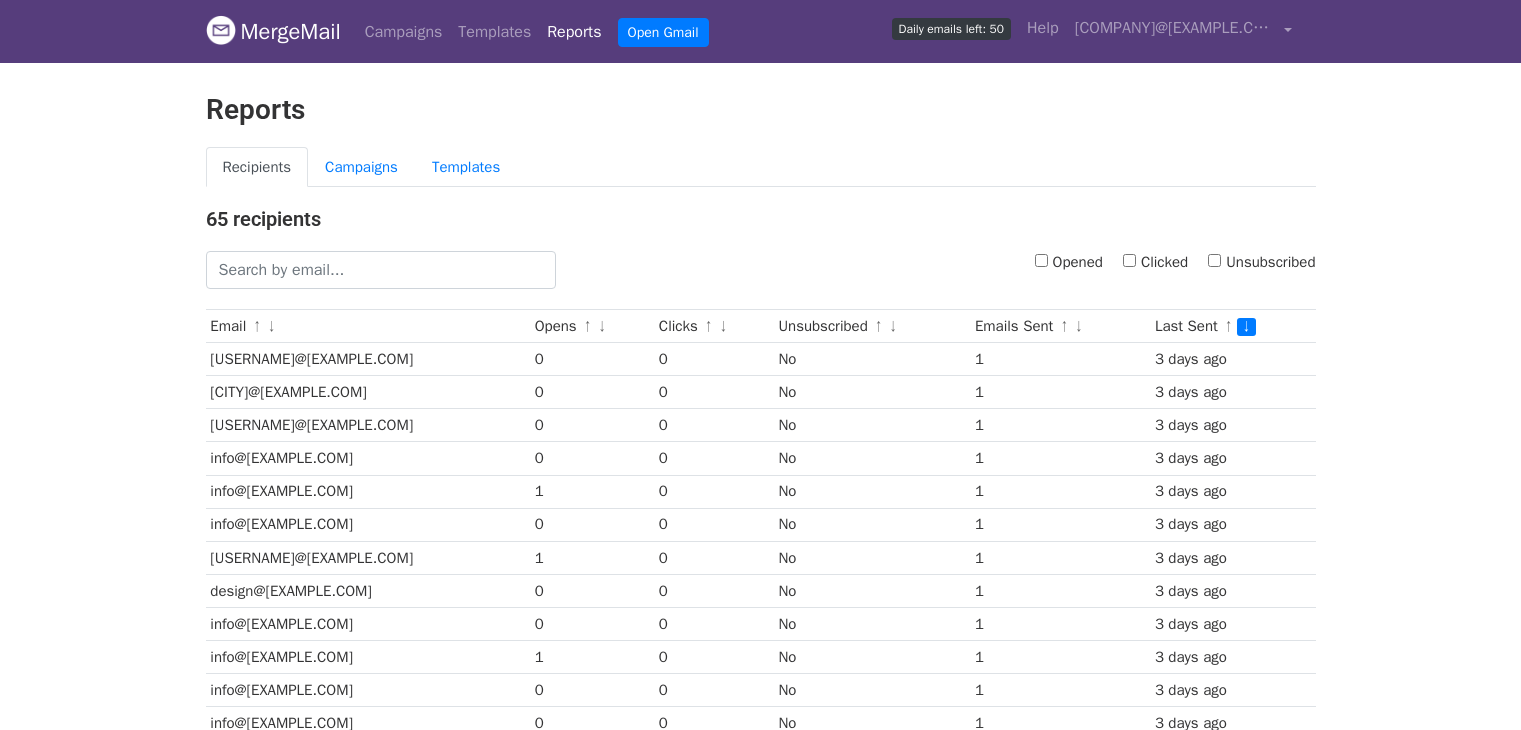 scroll, scrollTop: 0, scrollLeft: 0, axis: both 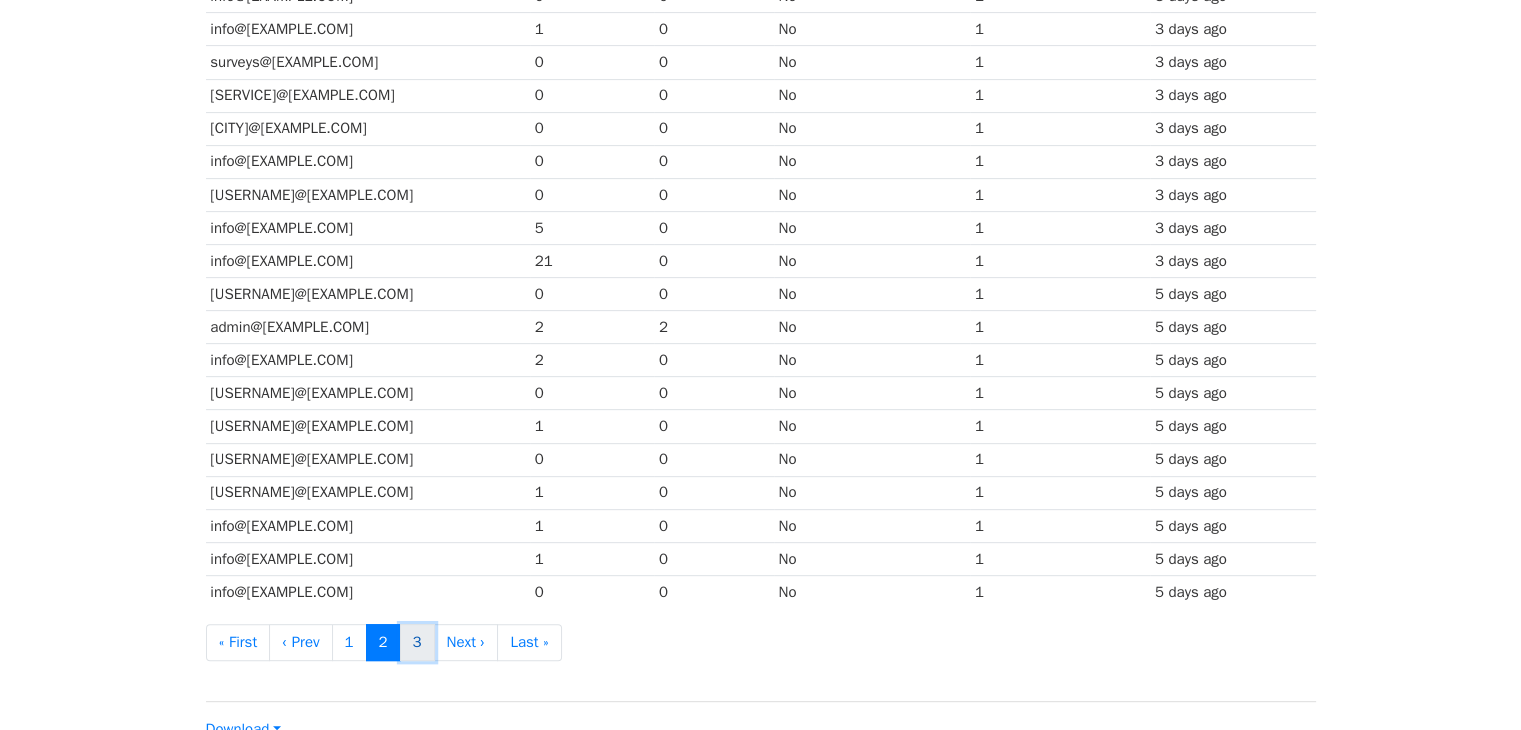click on "3" at bounding box center (417, 642) 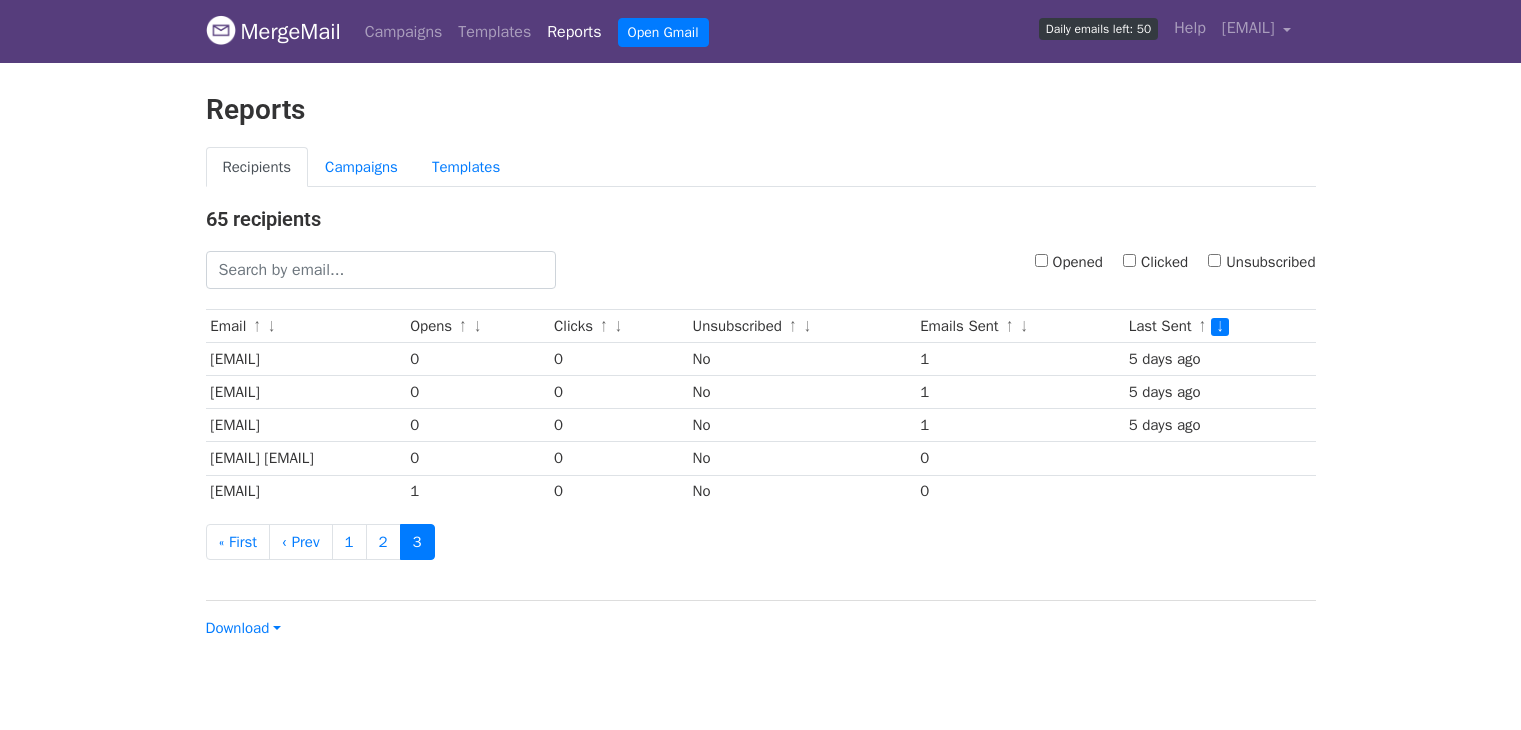 scroll, scrollTop: 0, scrollLeft: 0, axis: both 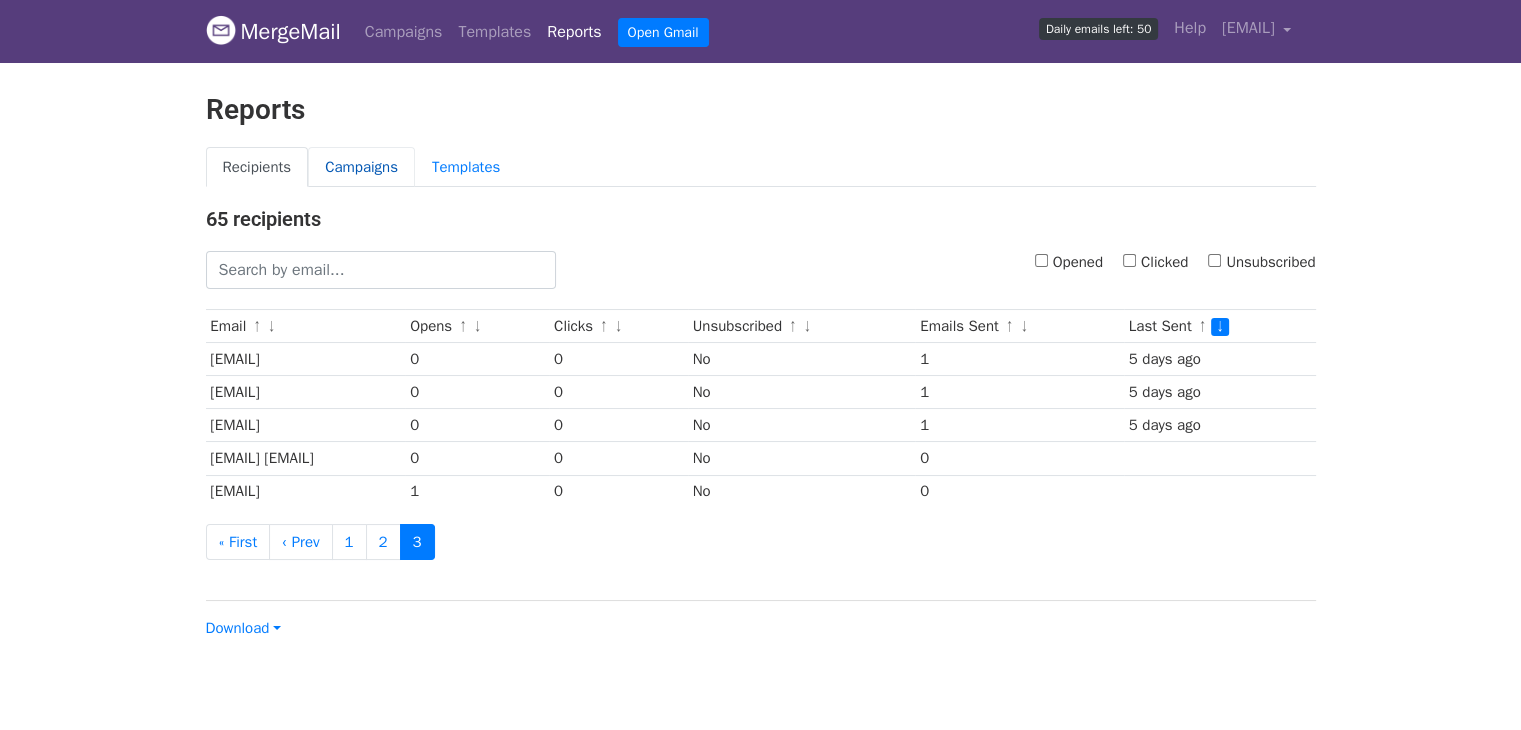 click on "Campaigns" at bounding box center [361, 167] 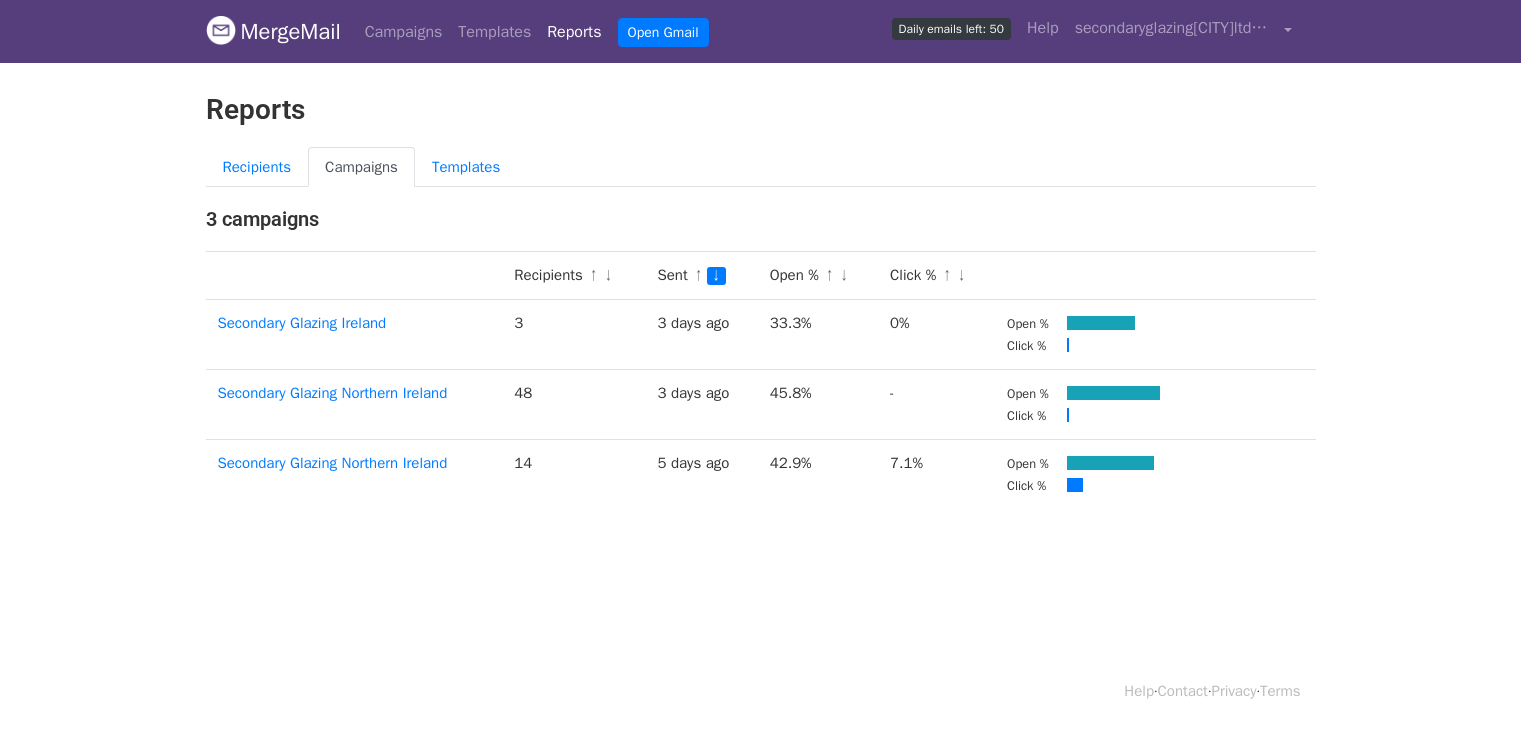 scroll, scrollTop: 0, scrollLeft: 0, axis: both 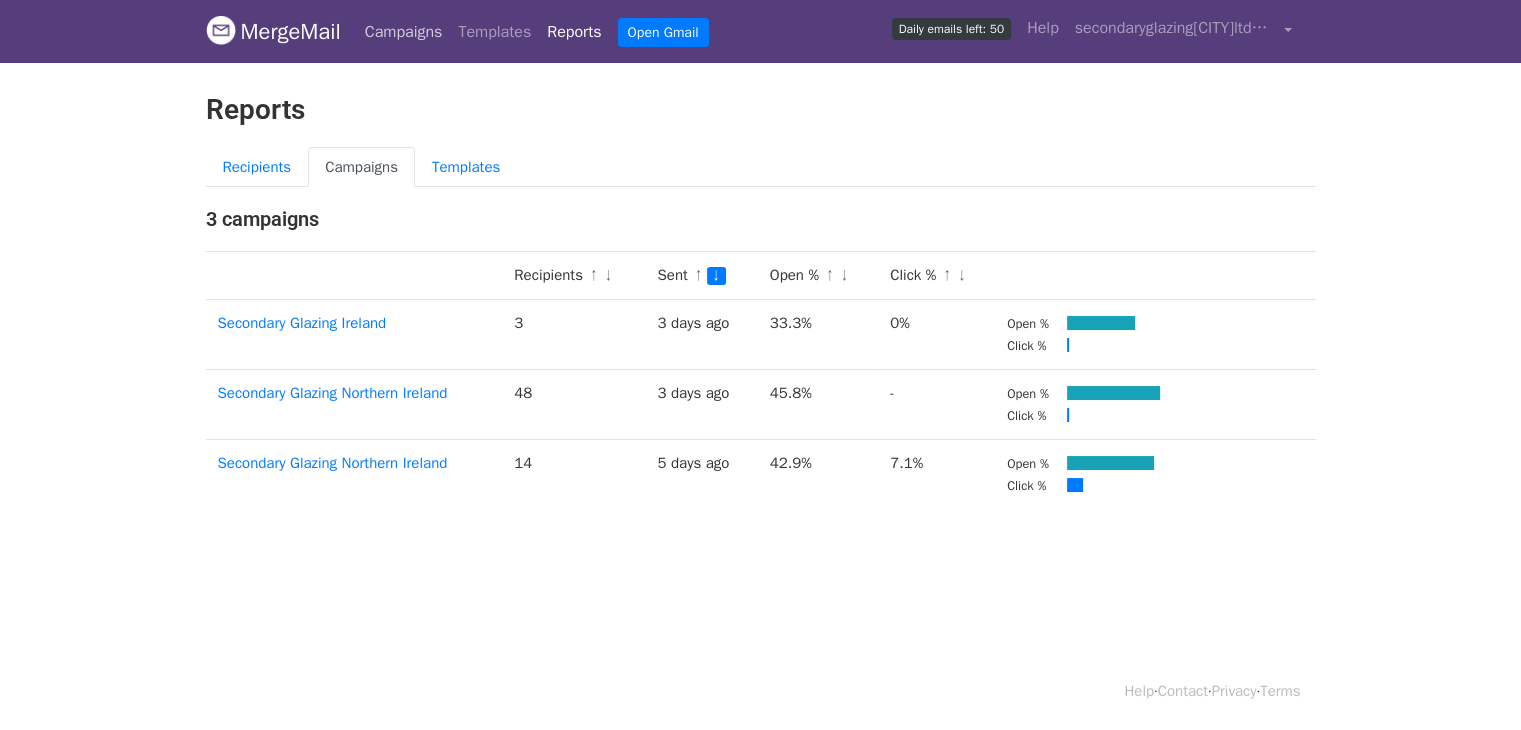 click on "Campaigns" at bounding box center (404, 32) 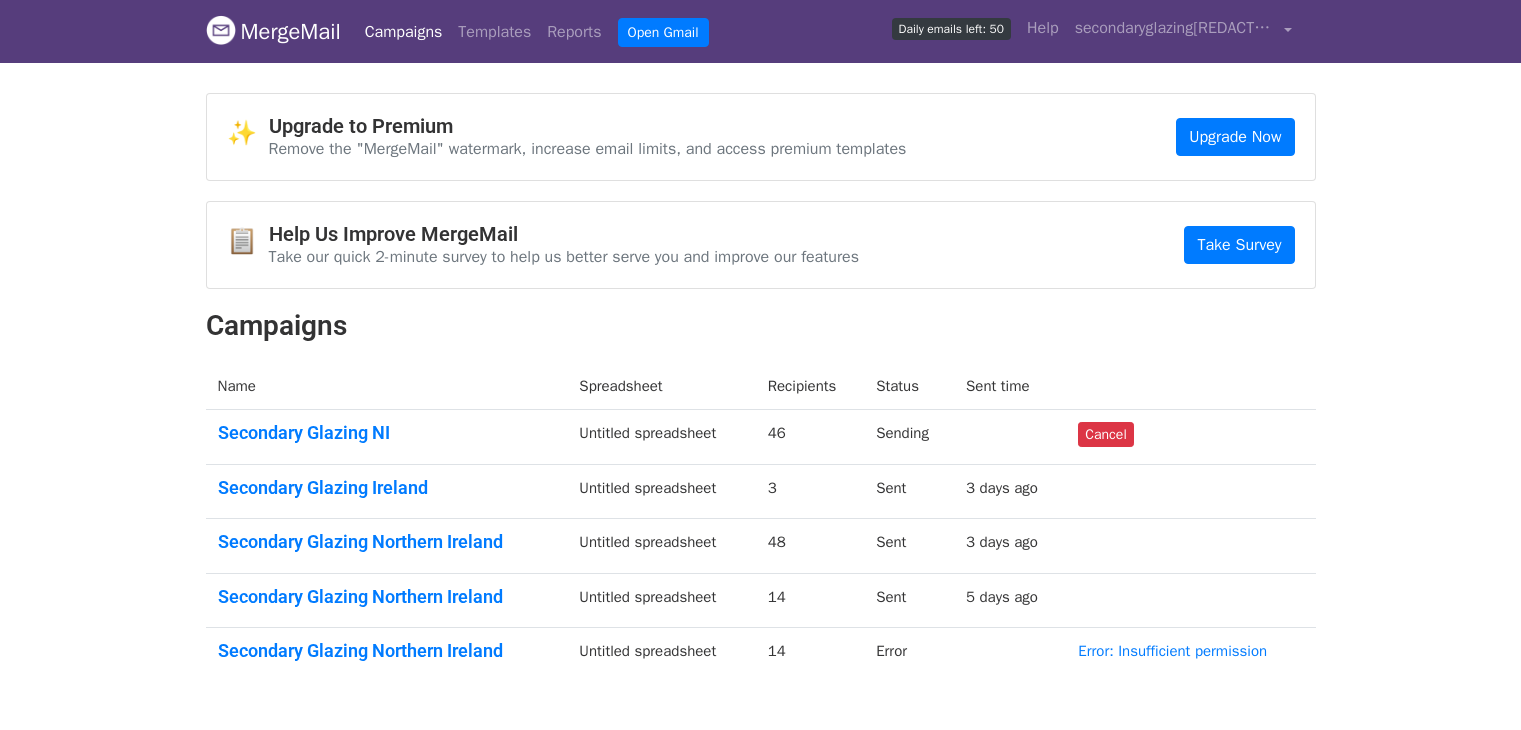 scroll, scrollTop: 0, scrollLeft: 0, axis: both 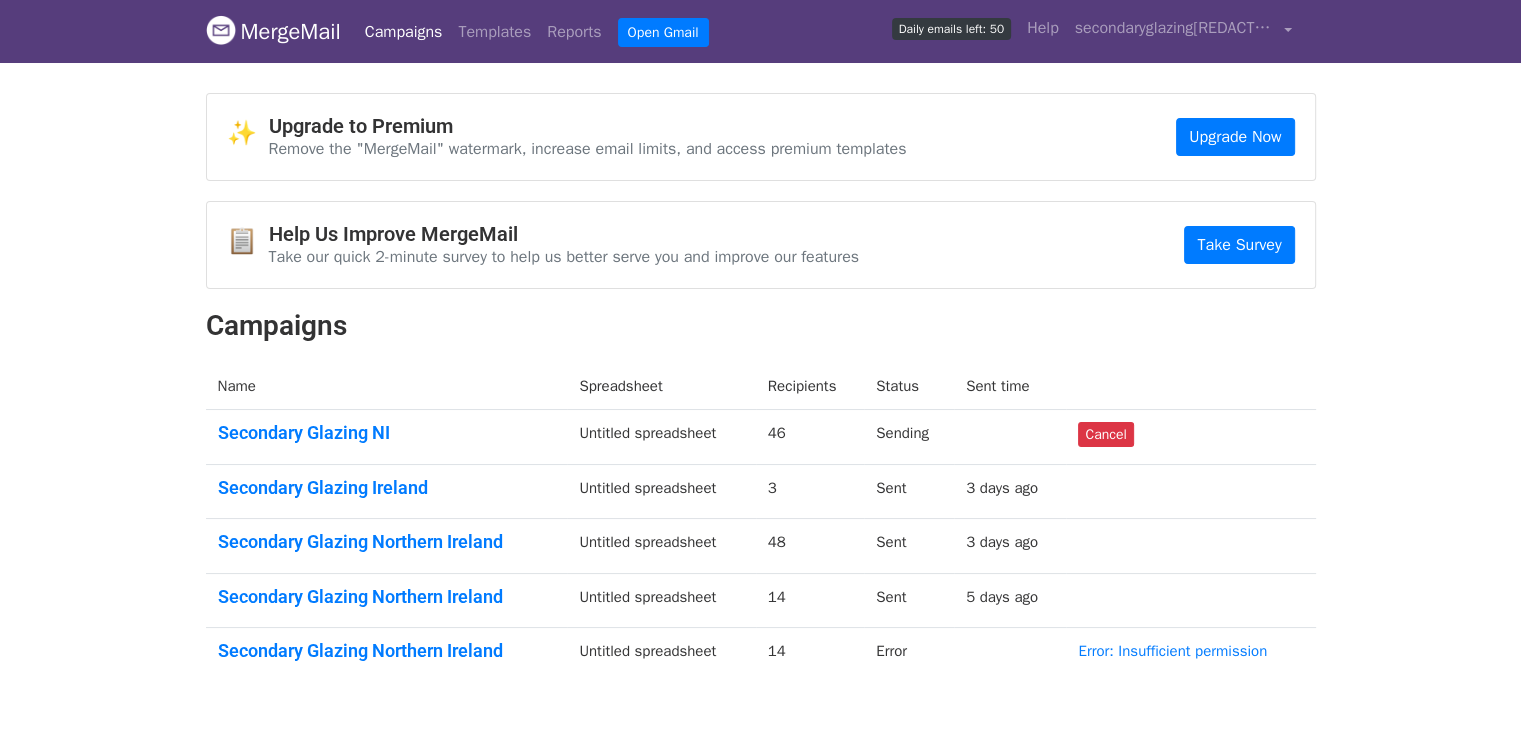 click on "Campaigns" at bounding box center [404, 32] 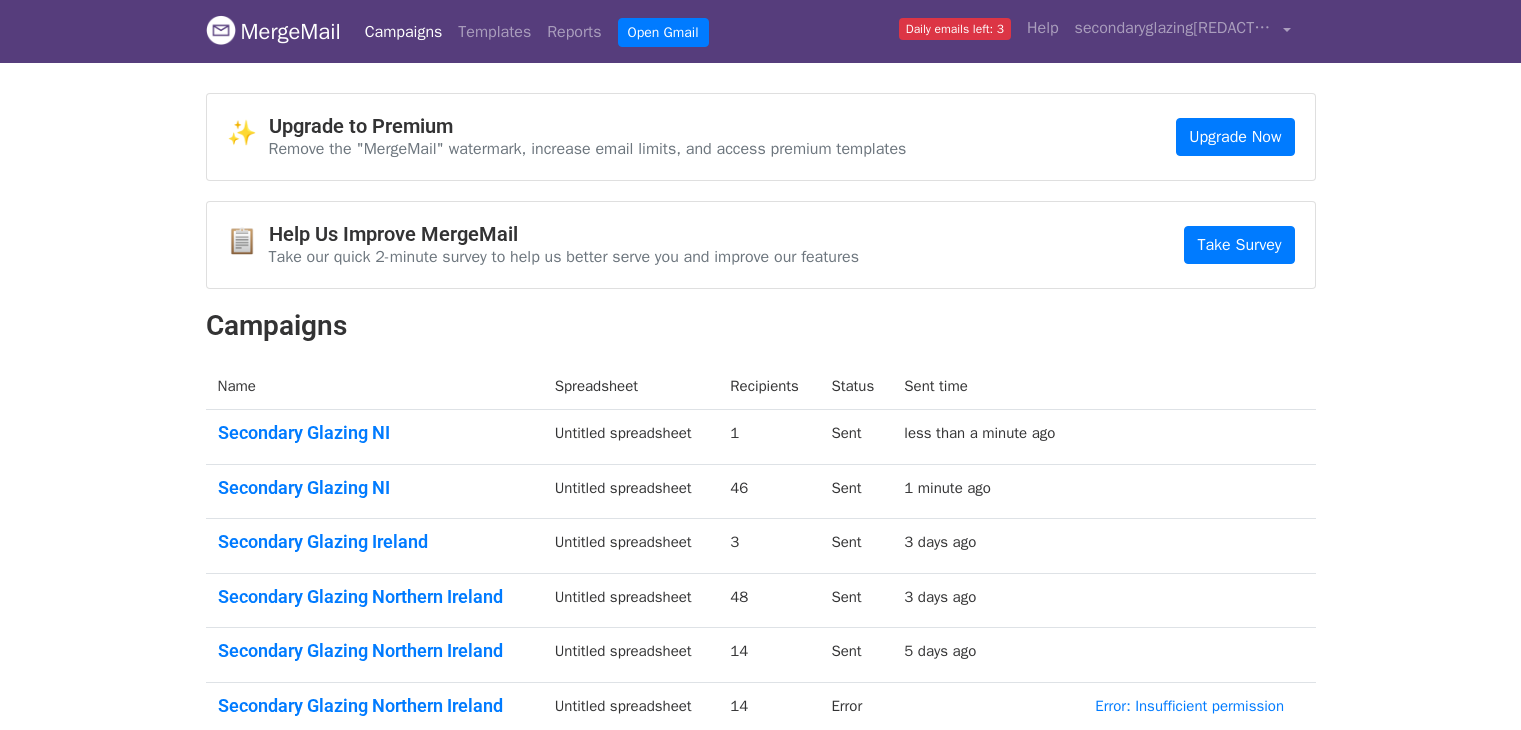 scroll, scrollTop: 0, scrollLeft: 0, axis: both 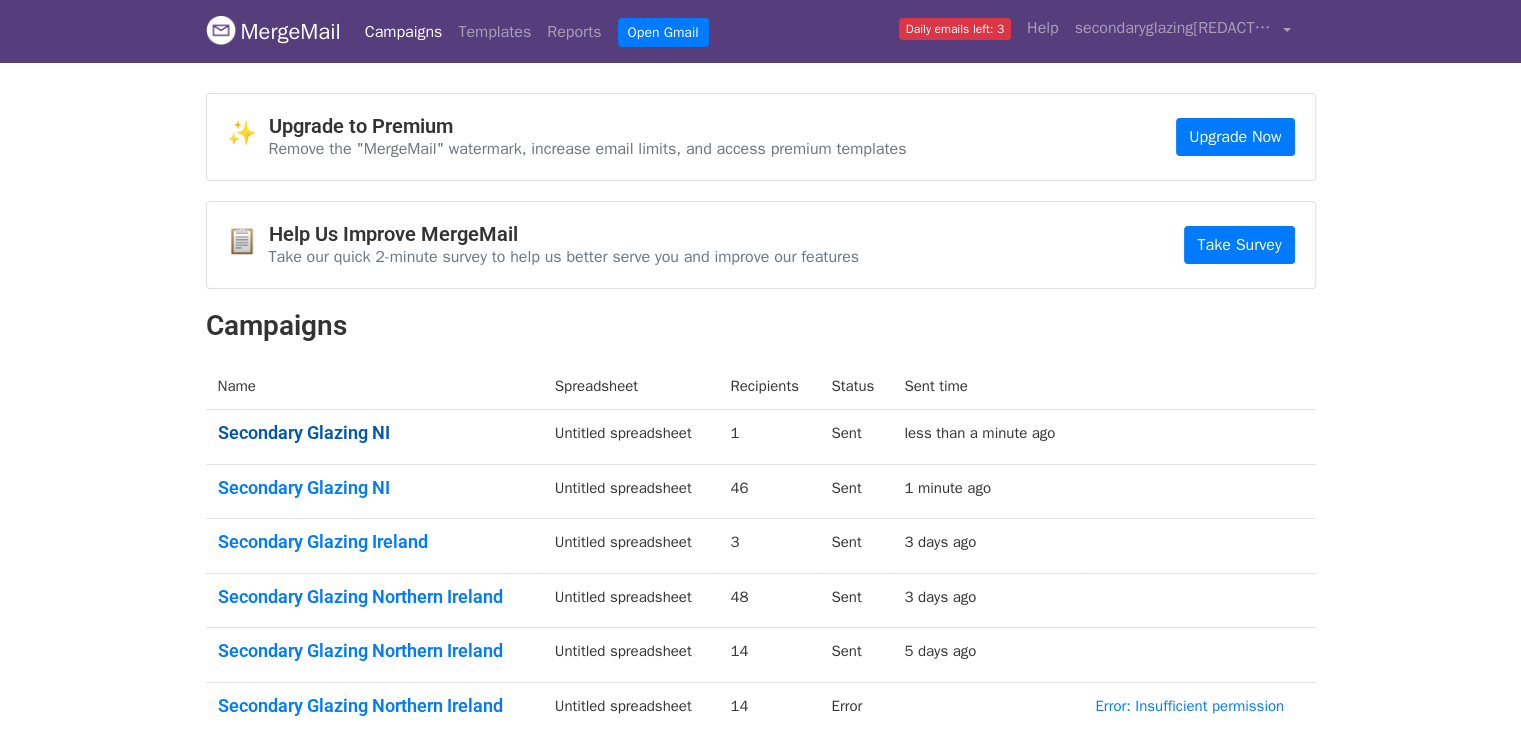 click on "Secondary Glazing NI" at bounding box center (374, 433) 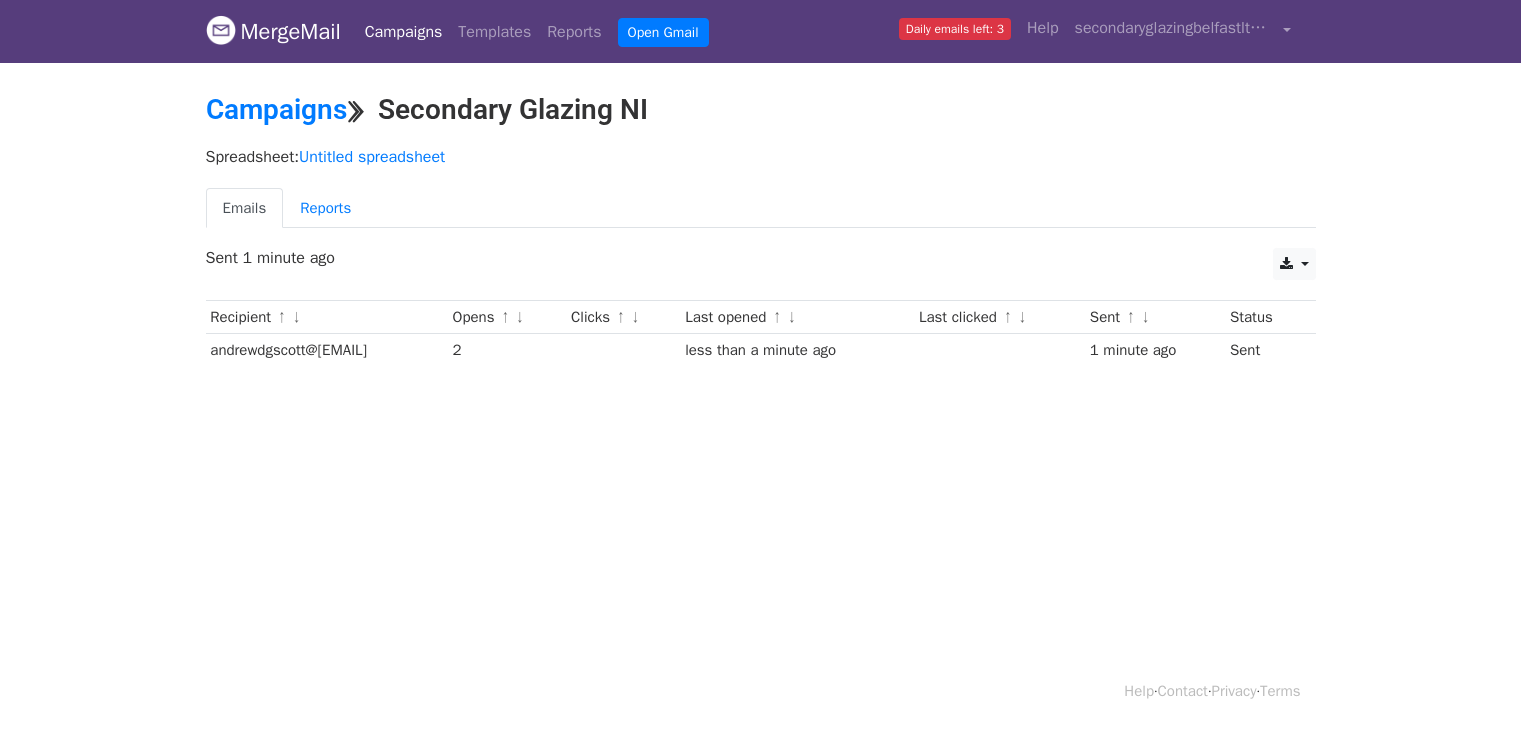 scroll, scrollTop: 0, scrollLeft: 0, axis: both 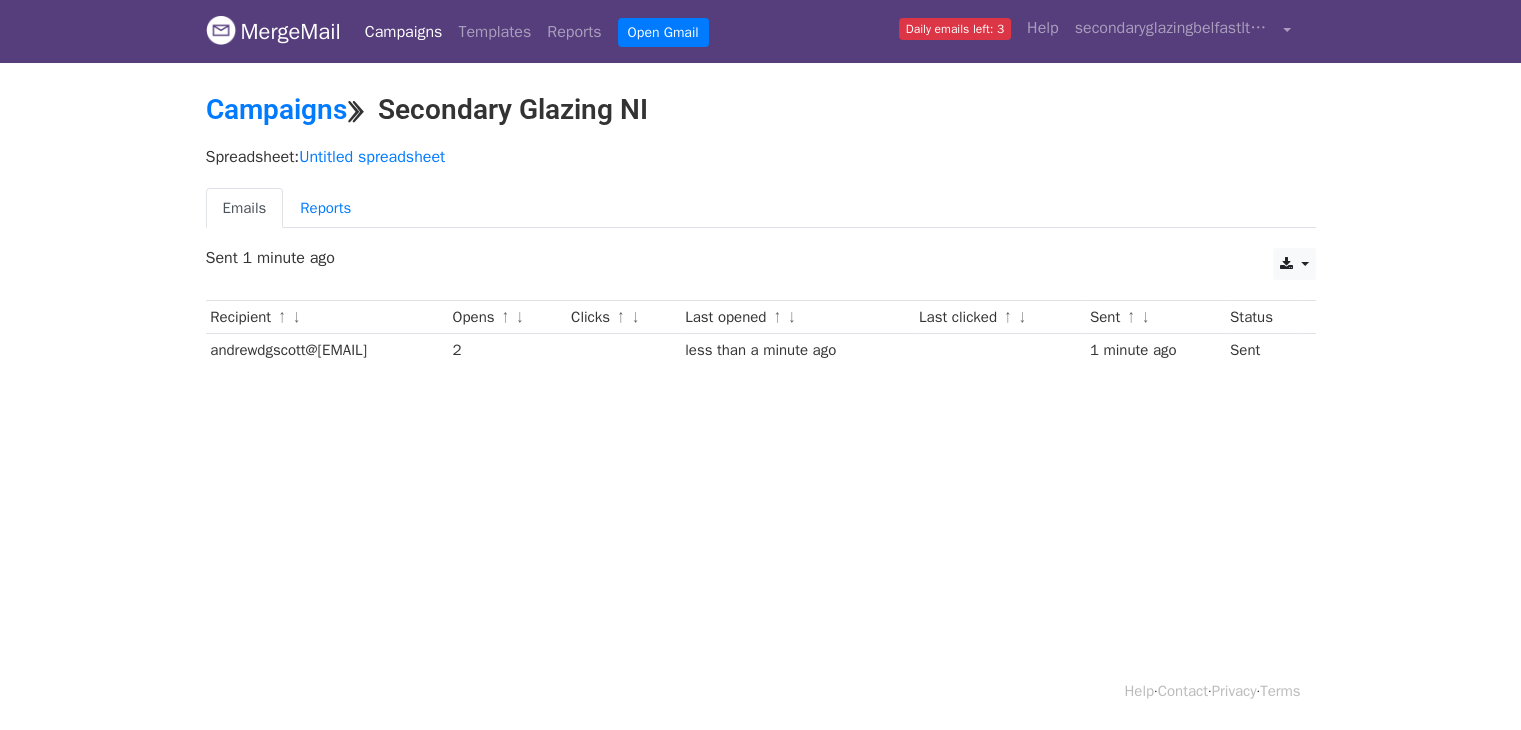 click on "Emails" at bounding box center (245, 208) 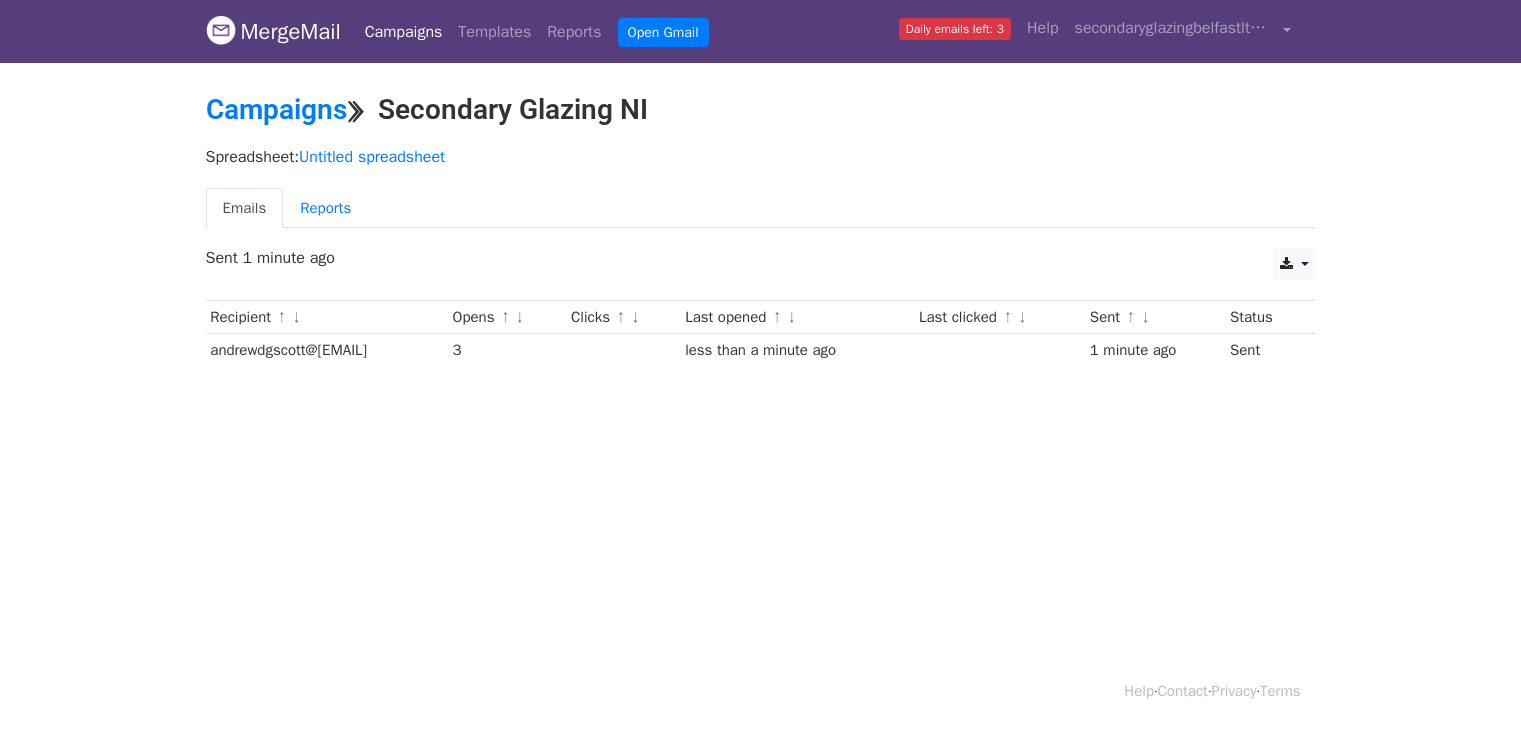 scroll, scrollTop: 0, scrollLeft: 0, axis: both 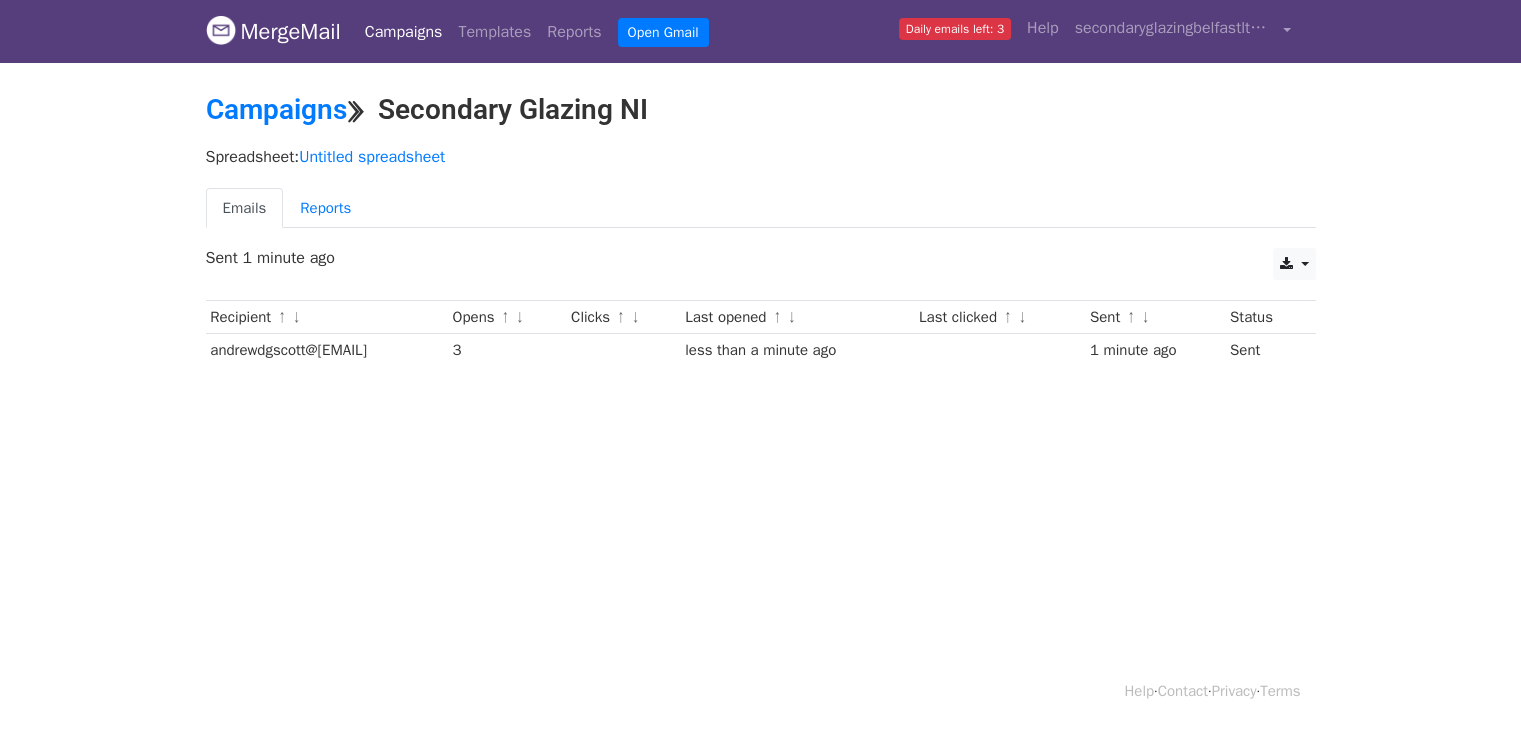 click on "Emails" at bounding box center (245, 208) 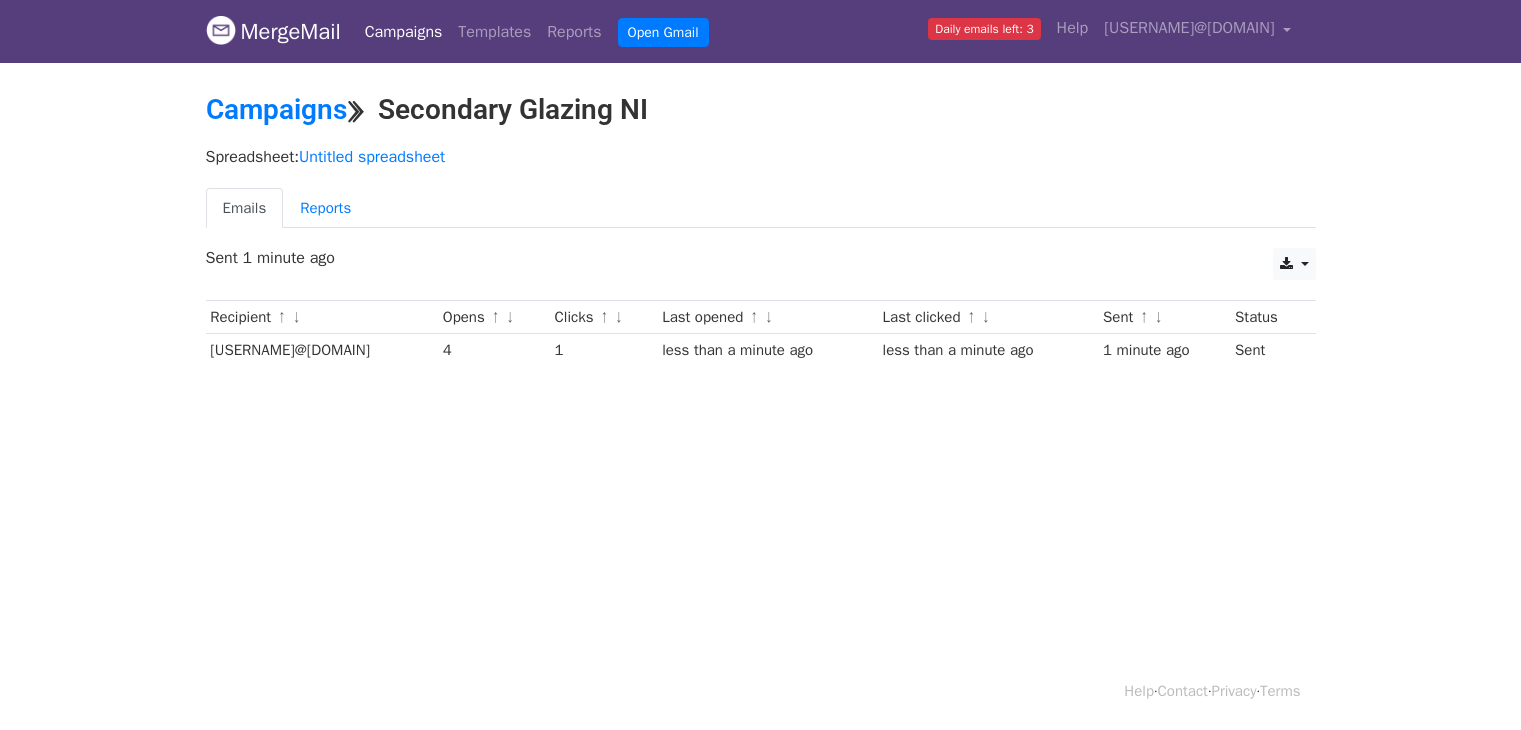 scroll, scrollTop: 0, scrollLeft: 0, axis: both 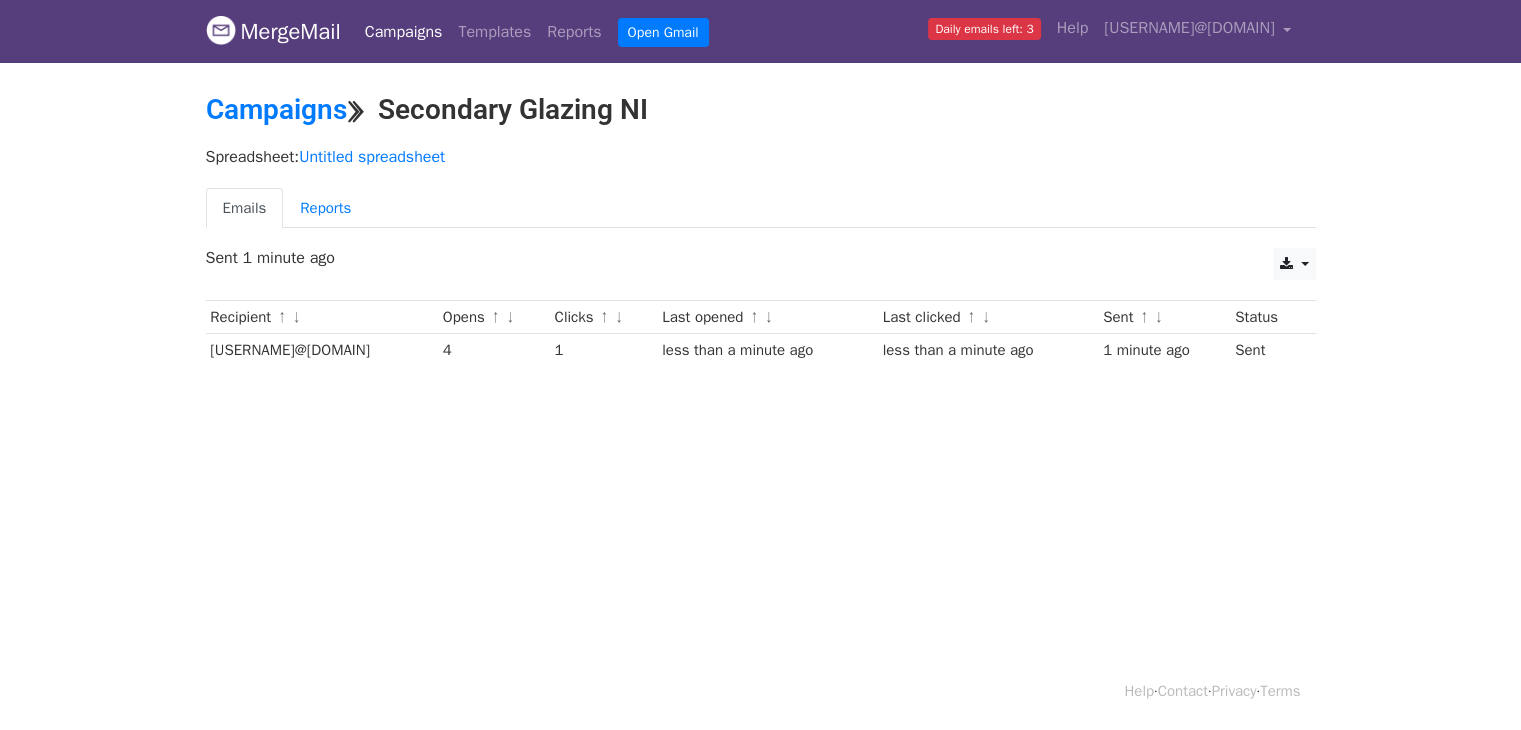 click on "MergeMail" at bounding box center [273, 32] 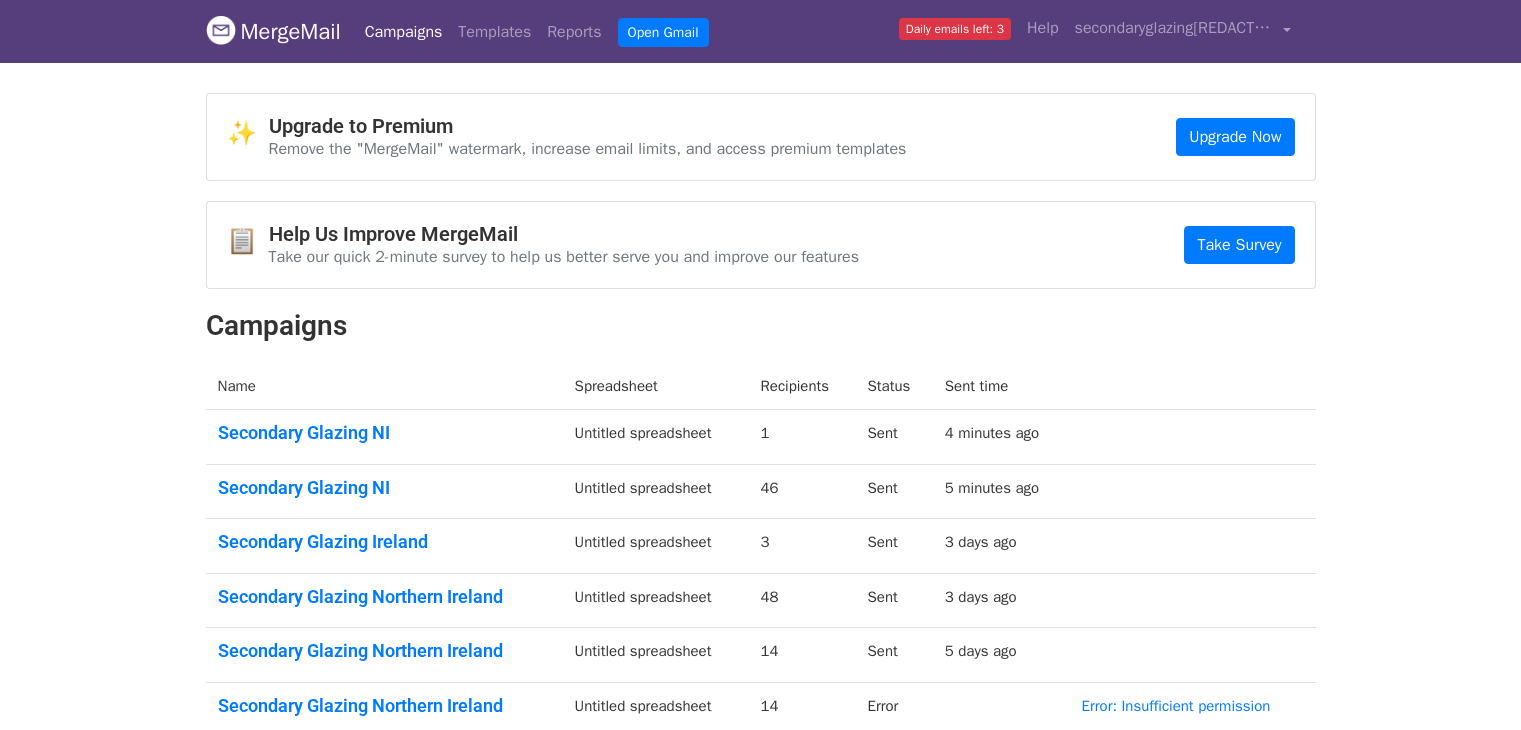 scroll, scrollTop: 0, scrollLeft: 0, axis: both 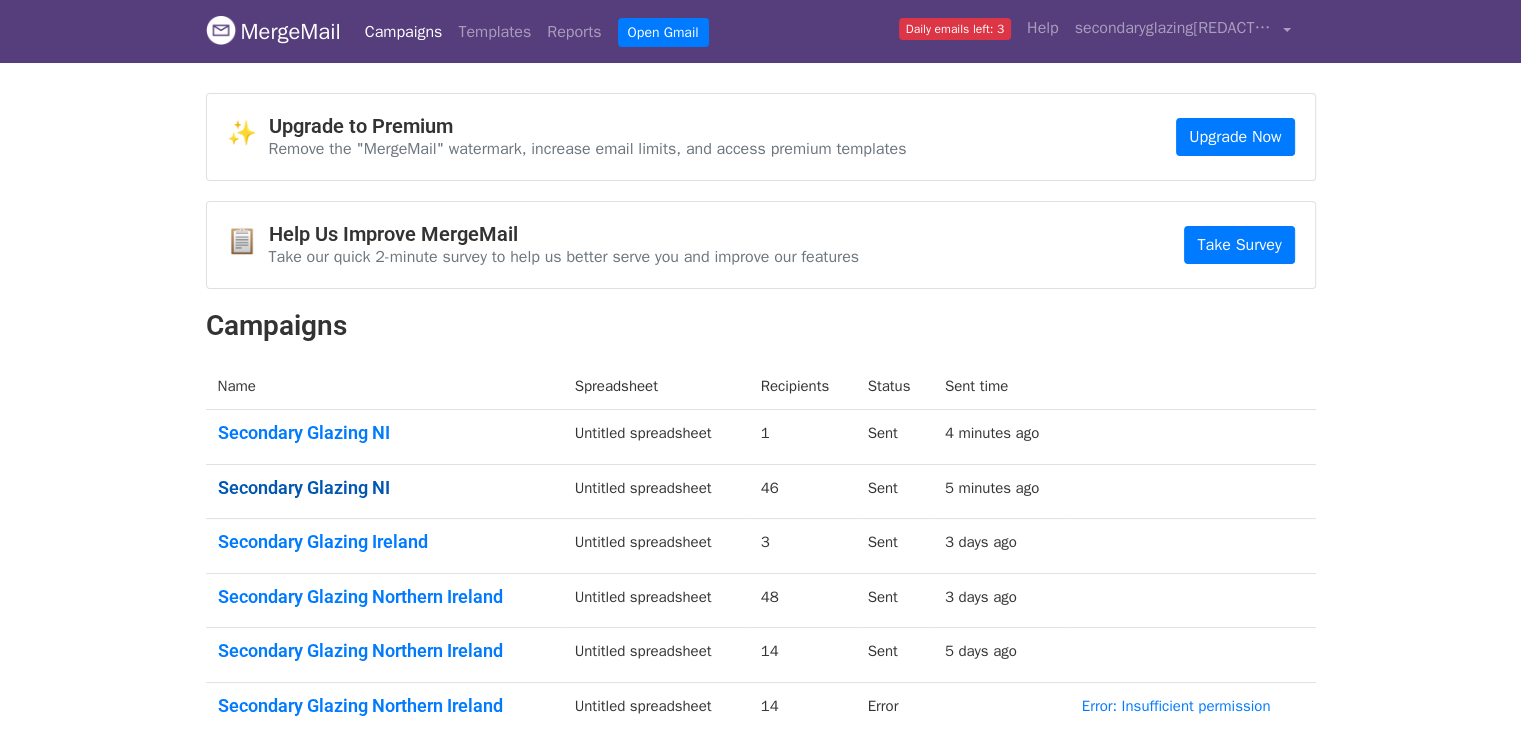 click on "Secondary Glazing NI" at bounding box center [384, 488] 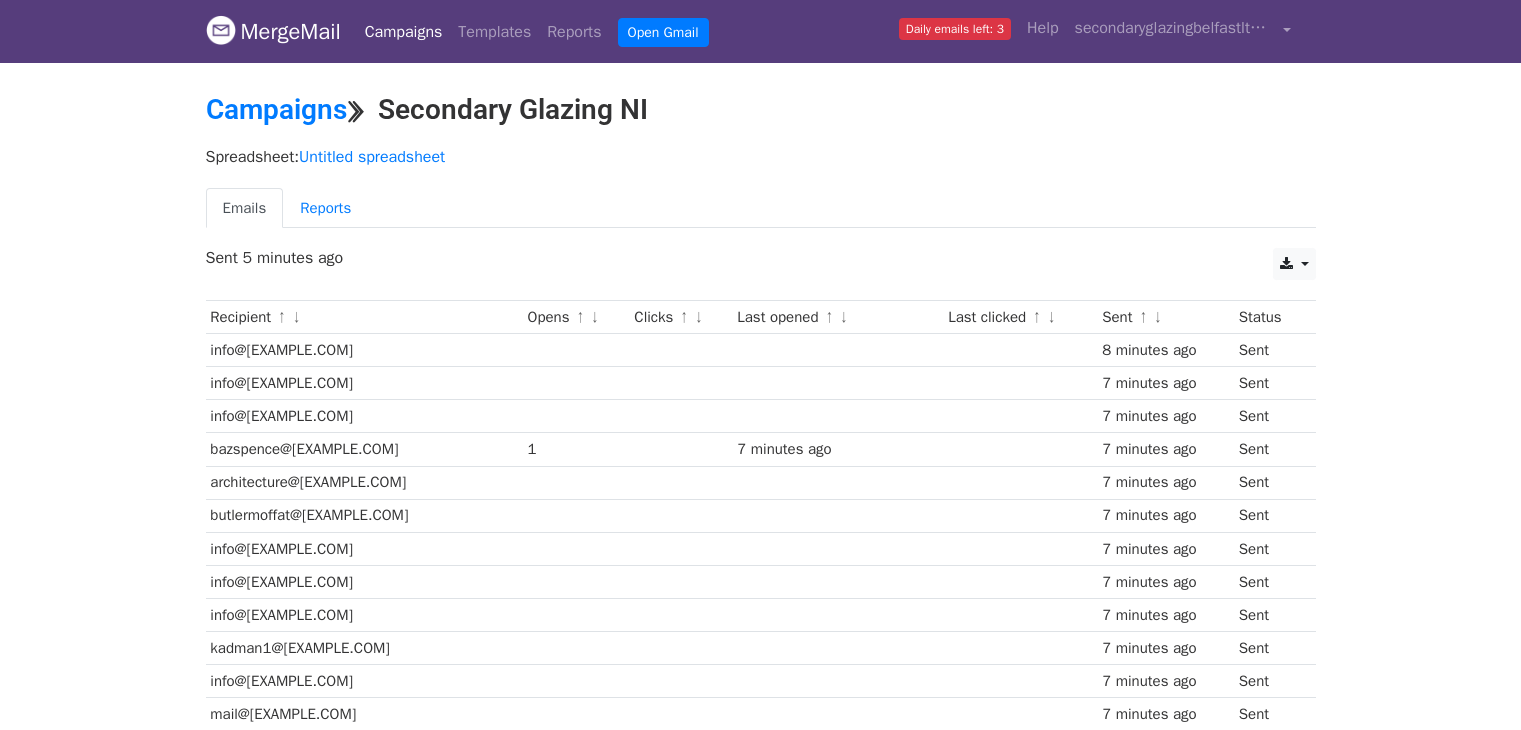 scroll, scrollTop: 0, scrollLeft: 0, axis: both 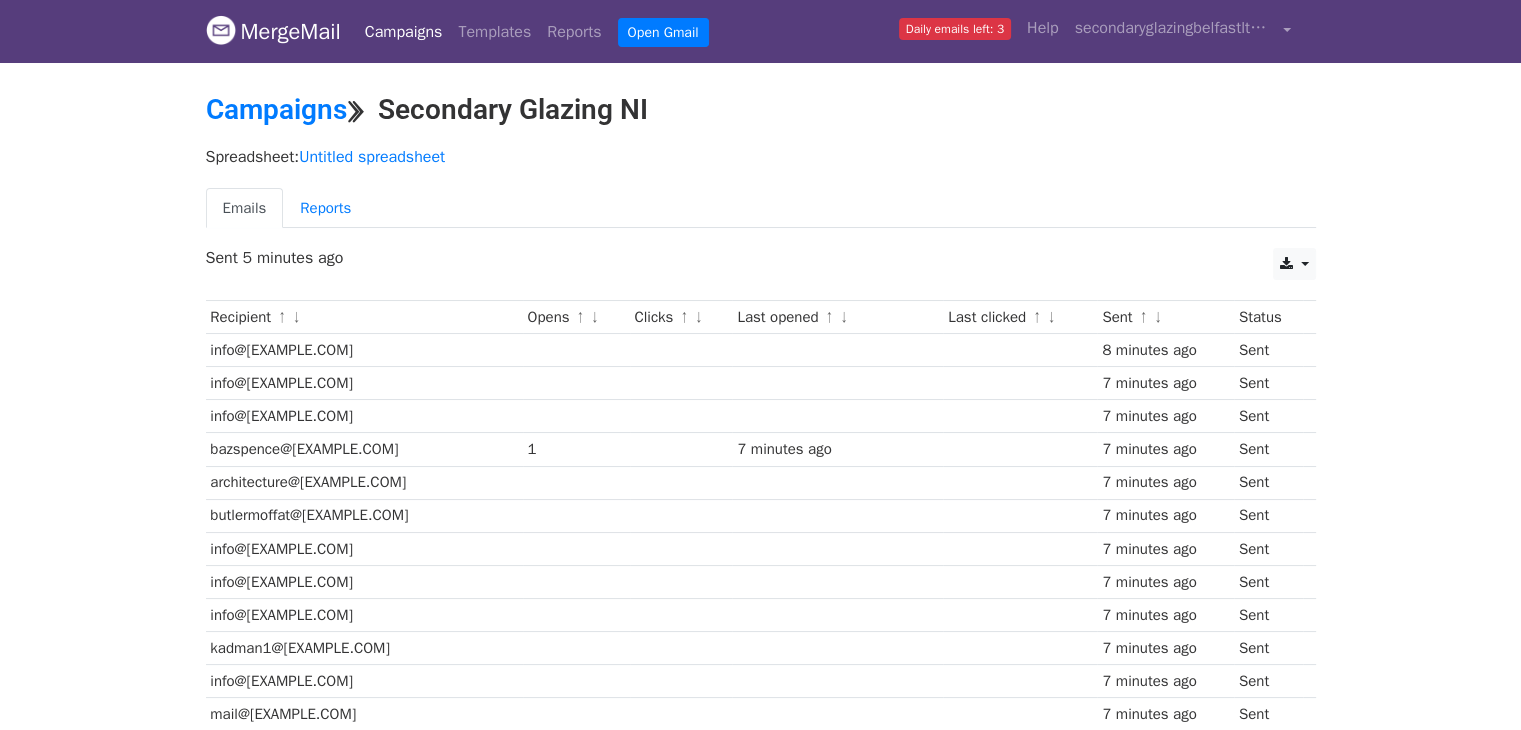 click on "MergeMail" at bounding box center [273, 32] 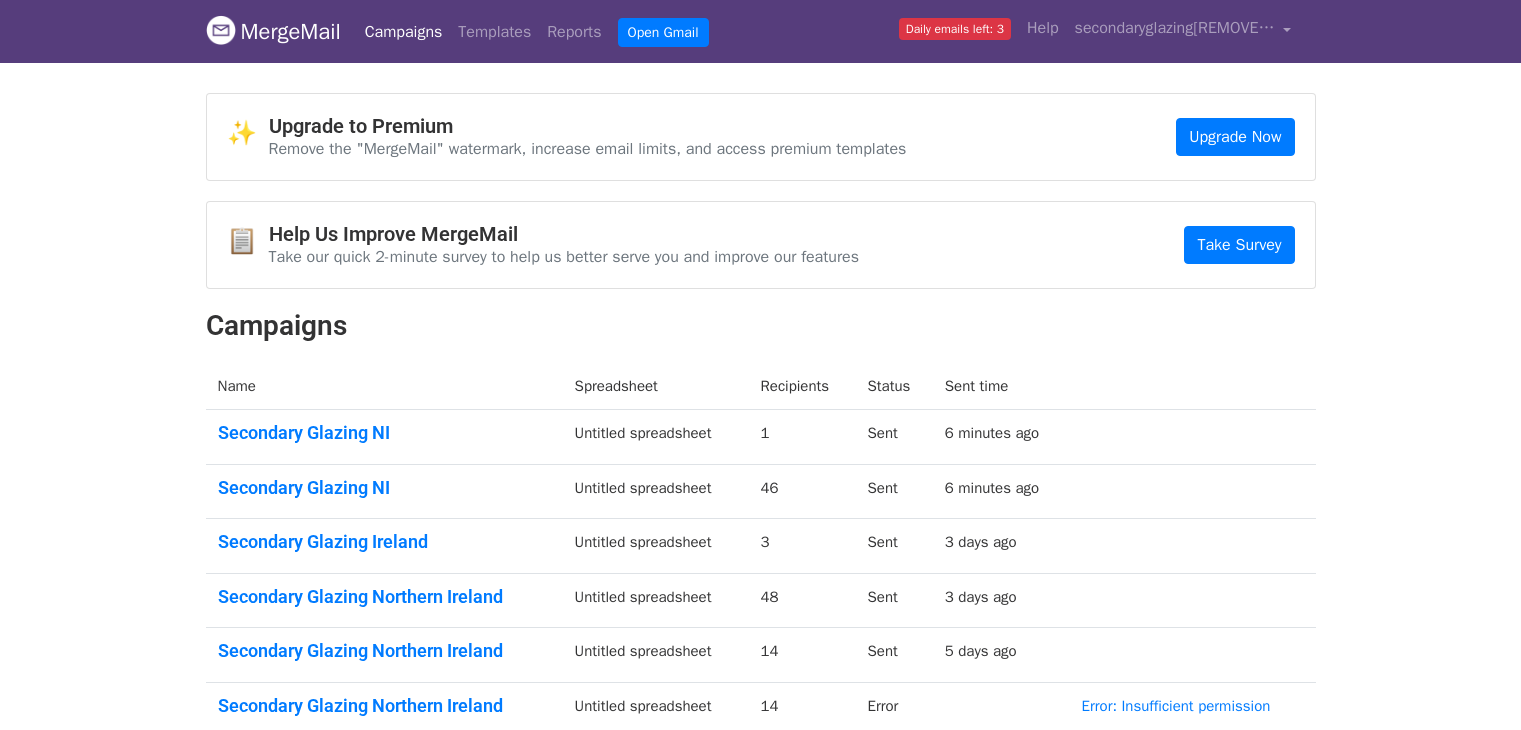 scroll, scrollTop: 0, scrollLeft: 0, axis: both 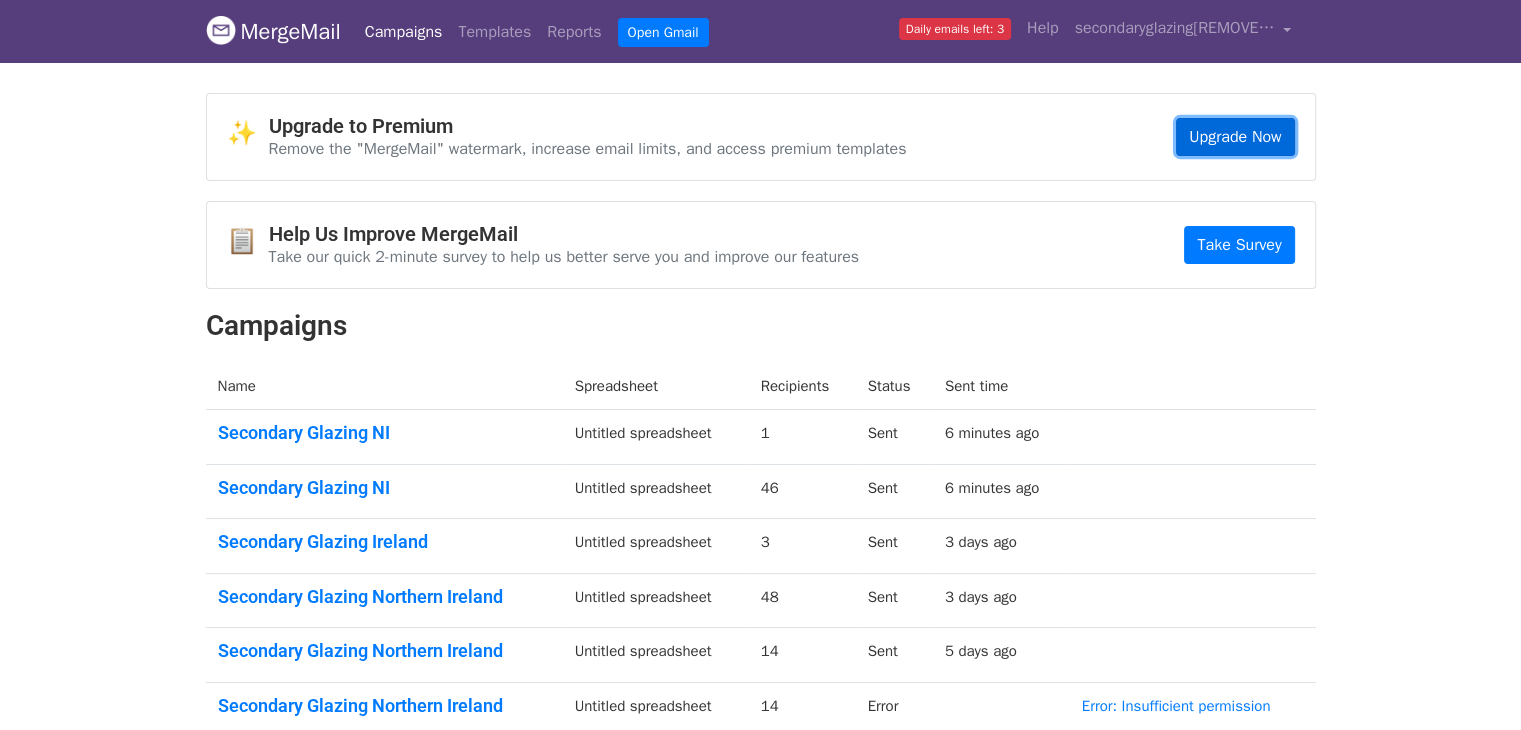 click on "Upgrade Now" at bounding box center [1235, 137] 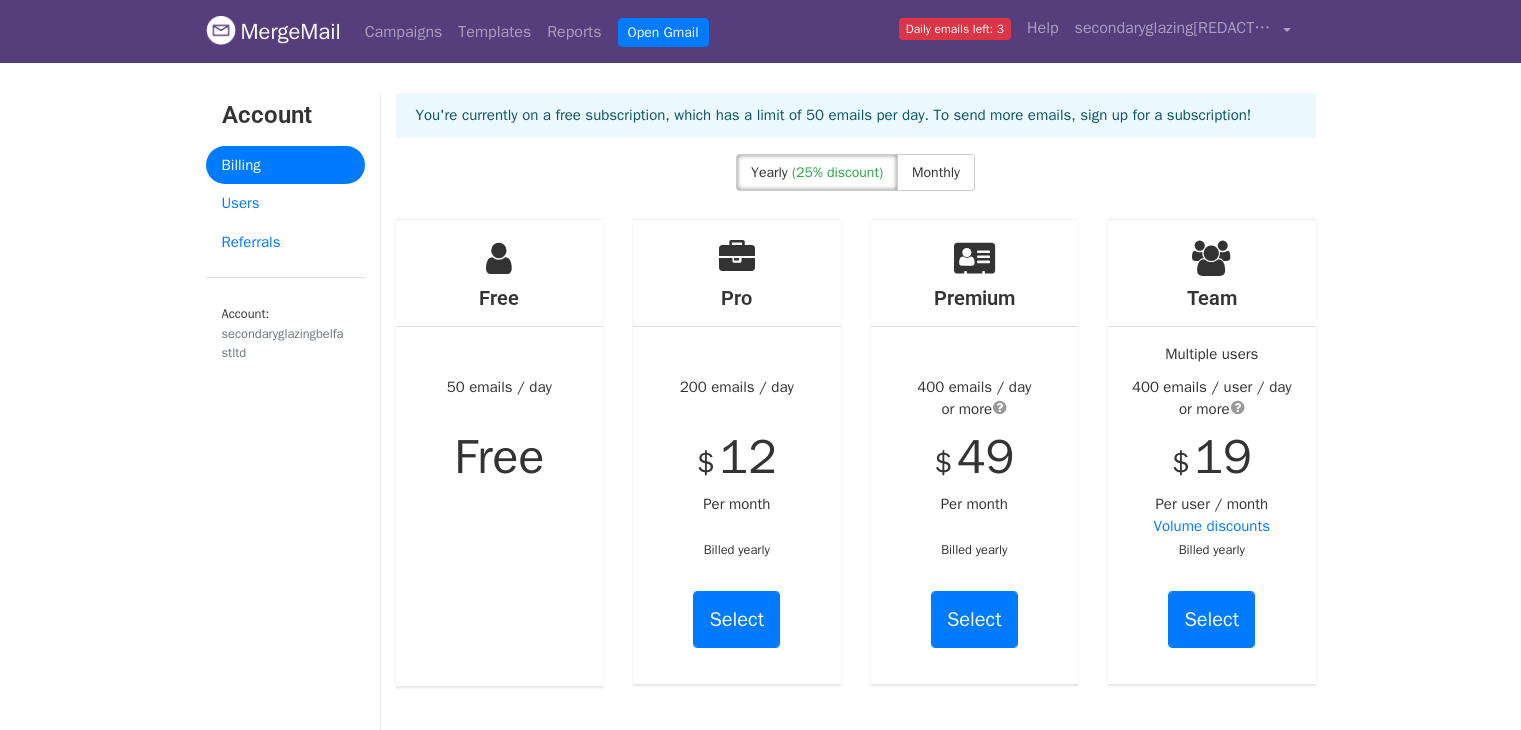 scroll, scrollTop: 0, scrollLeft: 0, axis: both 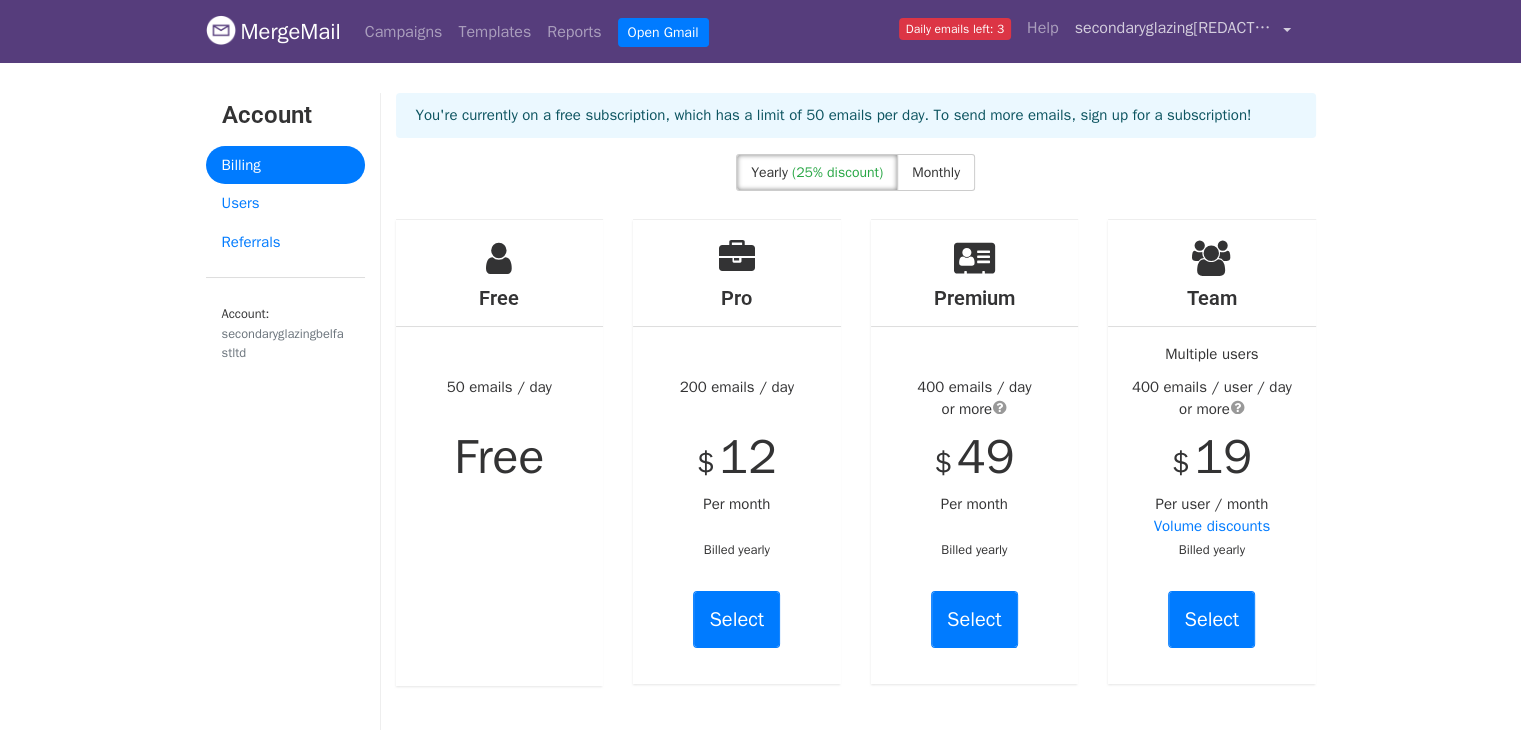 click on "secondaryglazing[REDACTED]@example.com" at bounding box center (1175, 28) 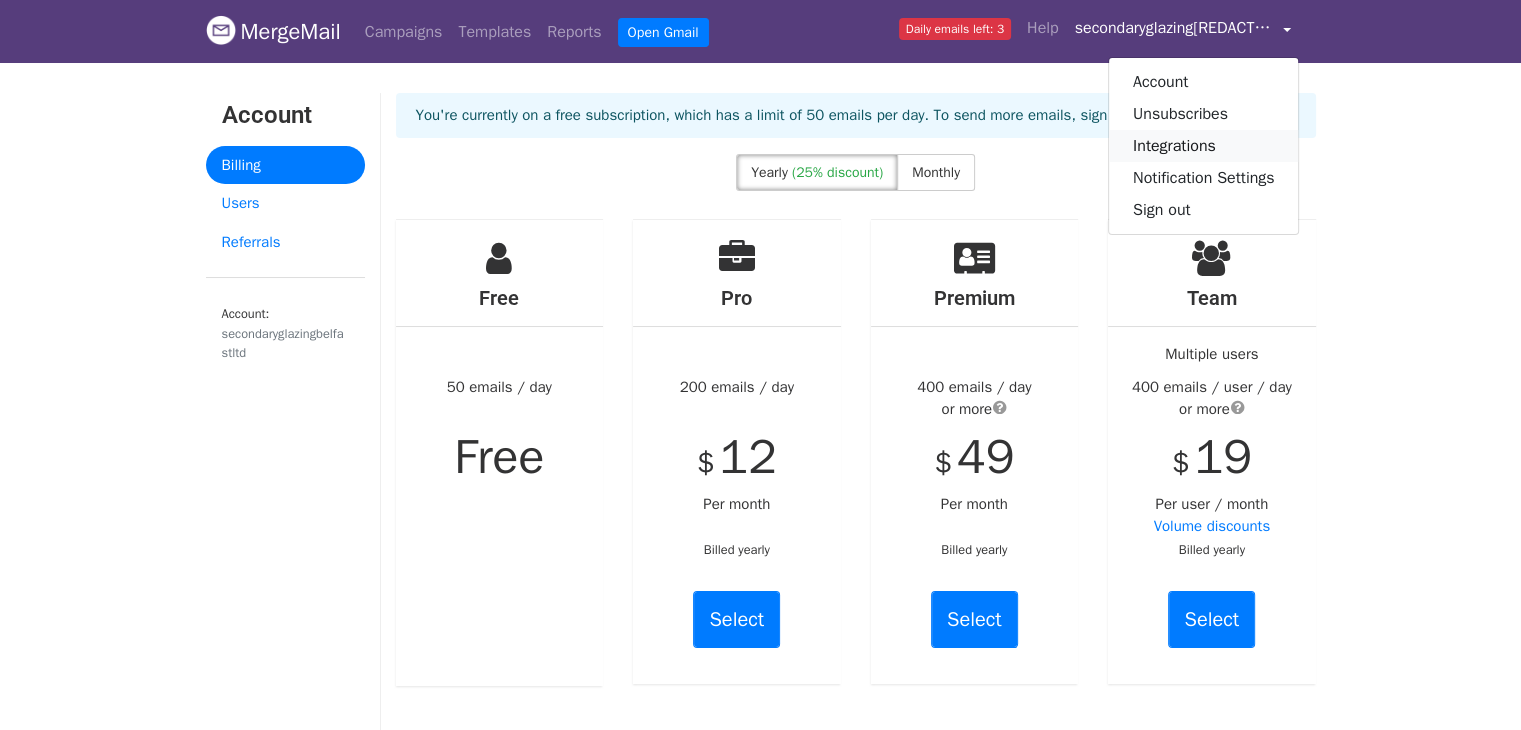 click on "Integrations" at bounding box center (1204, 146) 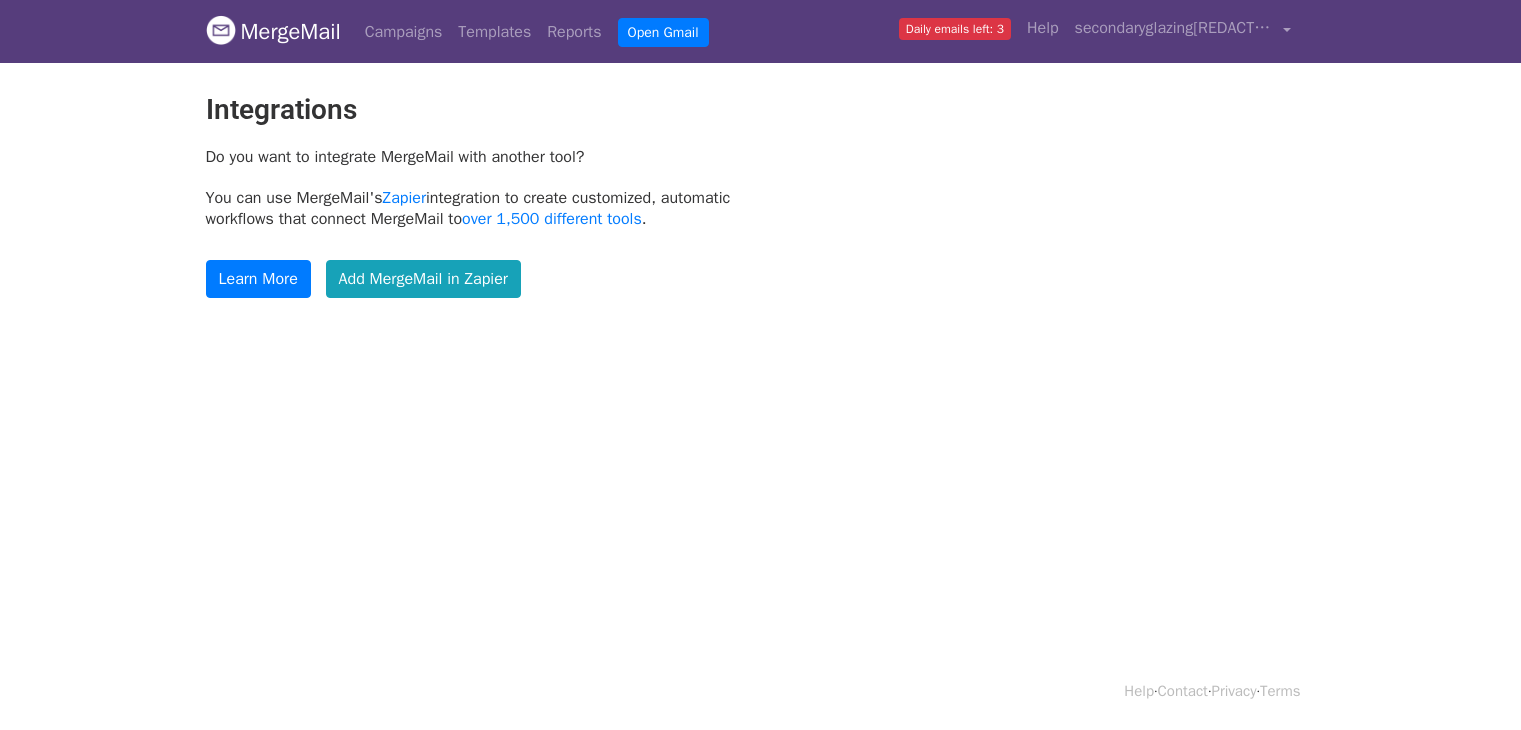 scroll, scrollTop: 0, scrollLeft: 0, axis: both 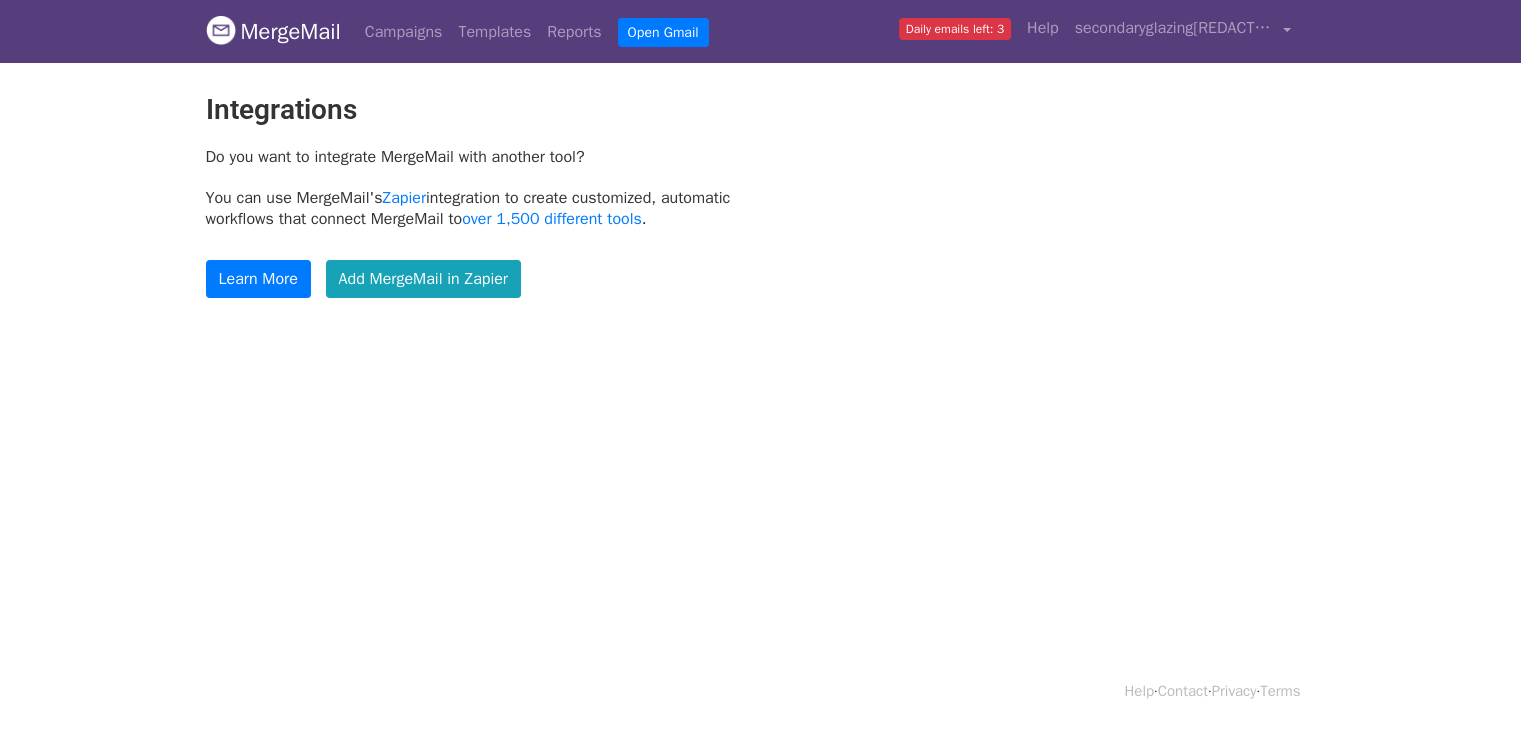 click on "MergeMail" at bounding box center (273, 32) 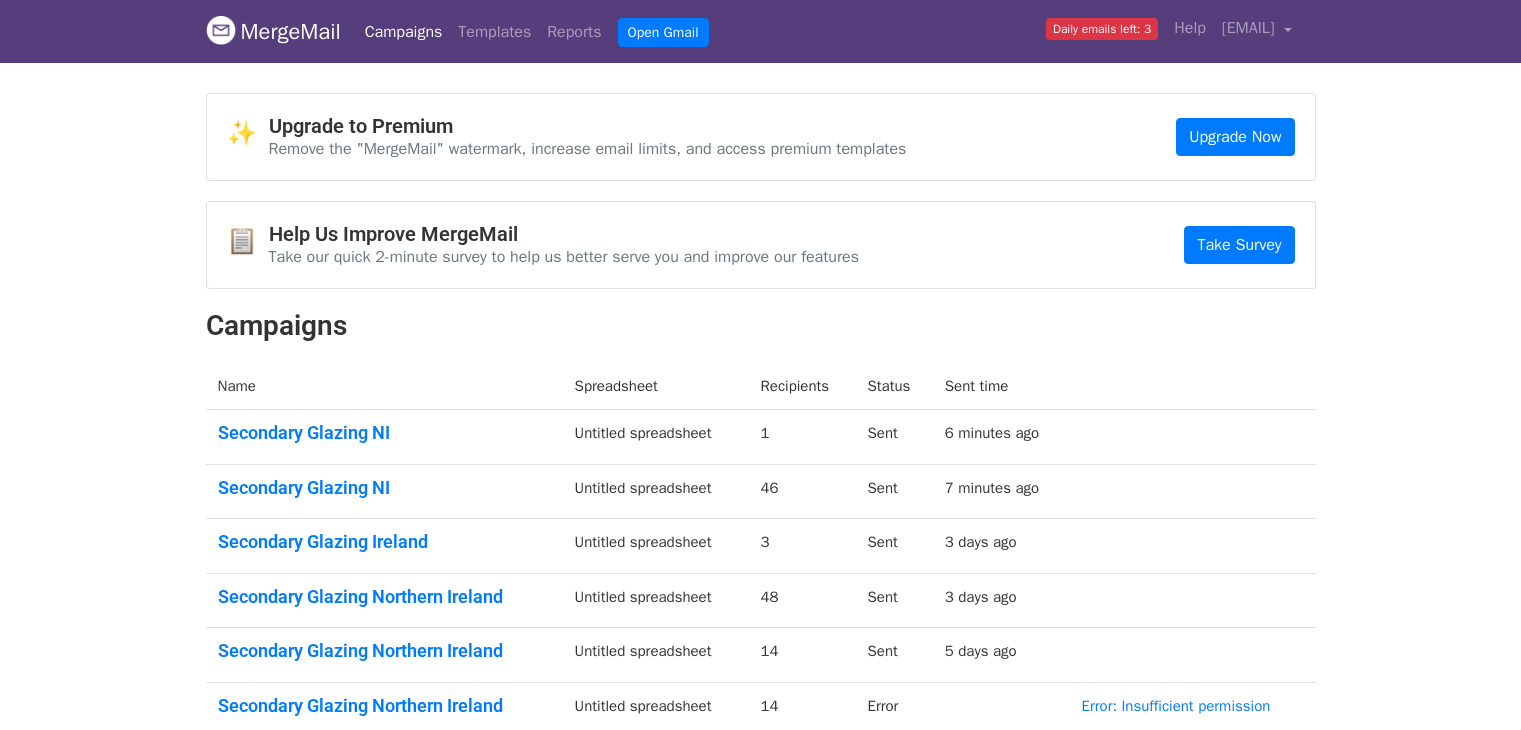 scroll, scrollTop: 0, scrollLeft: 0, axis: both 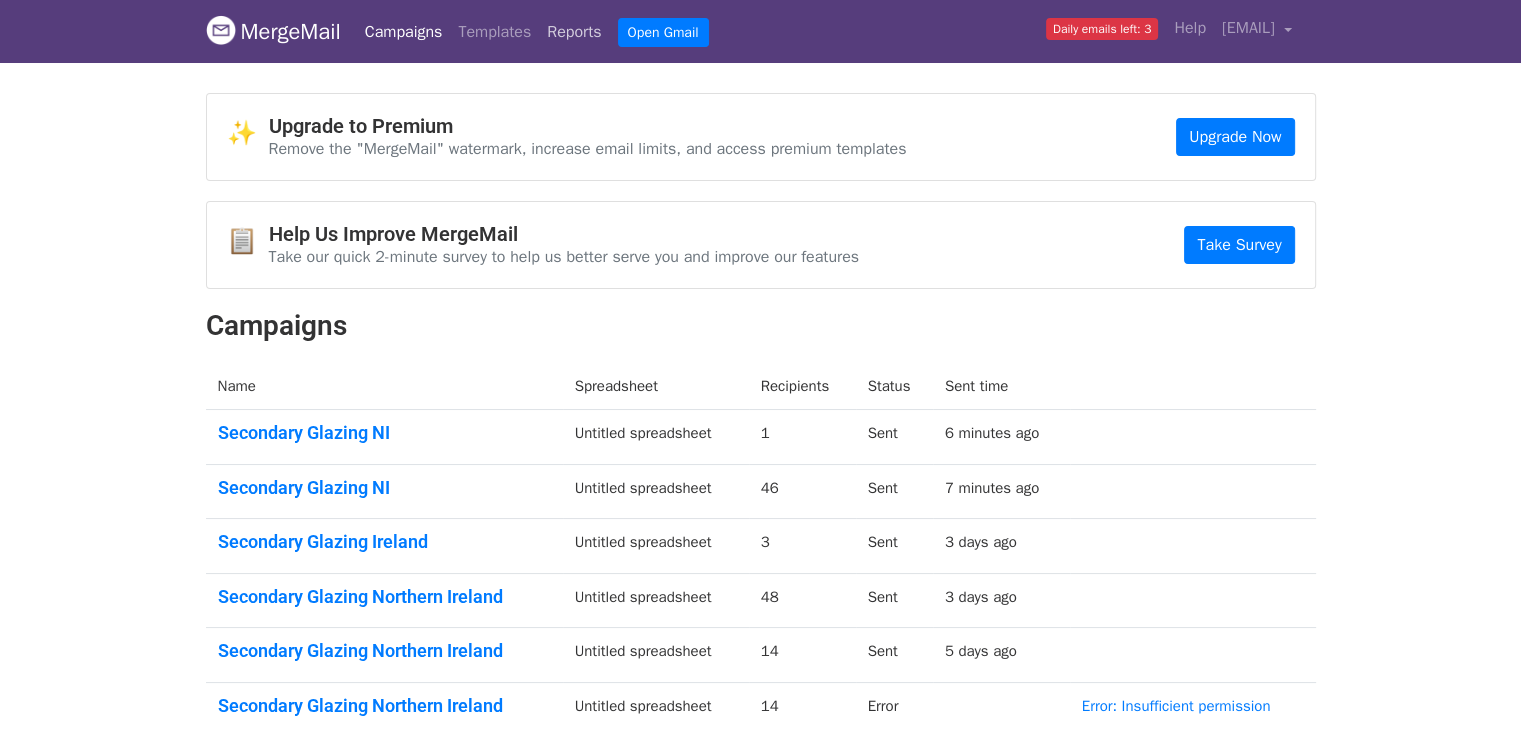 click on "Reports" at bounding box center [574, 32] 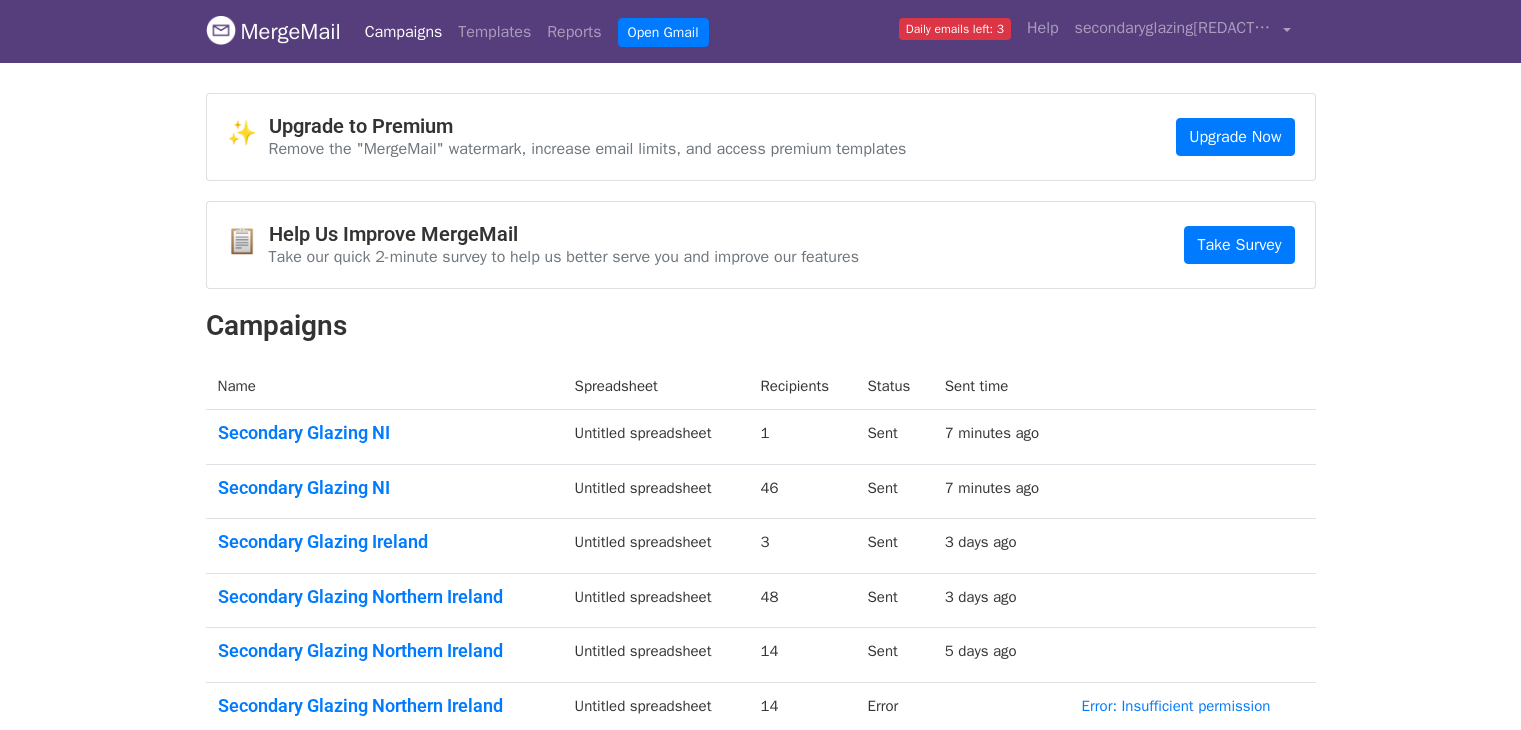 scroll, scrollTop: 0, scrollLeft: 0, axis: both 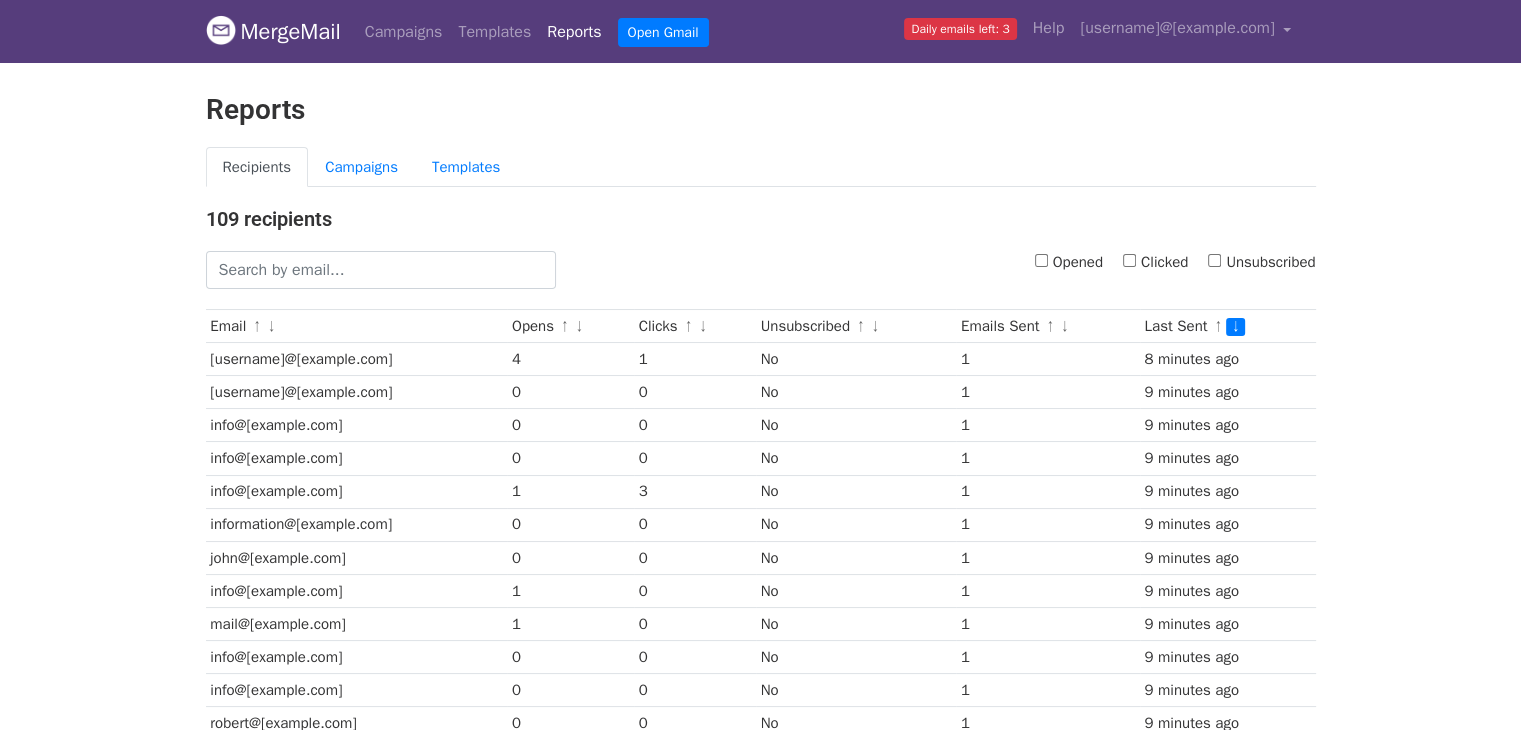 click at bounding box center [221, 30] 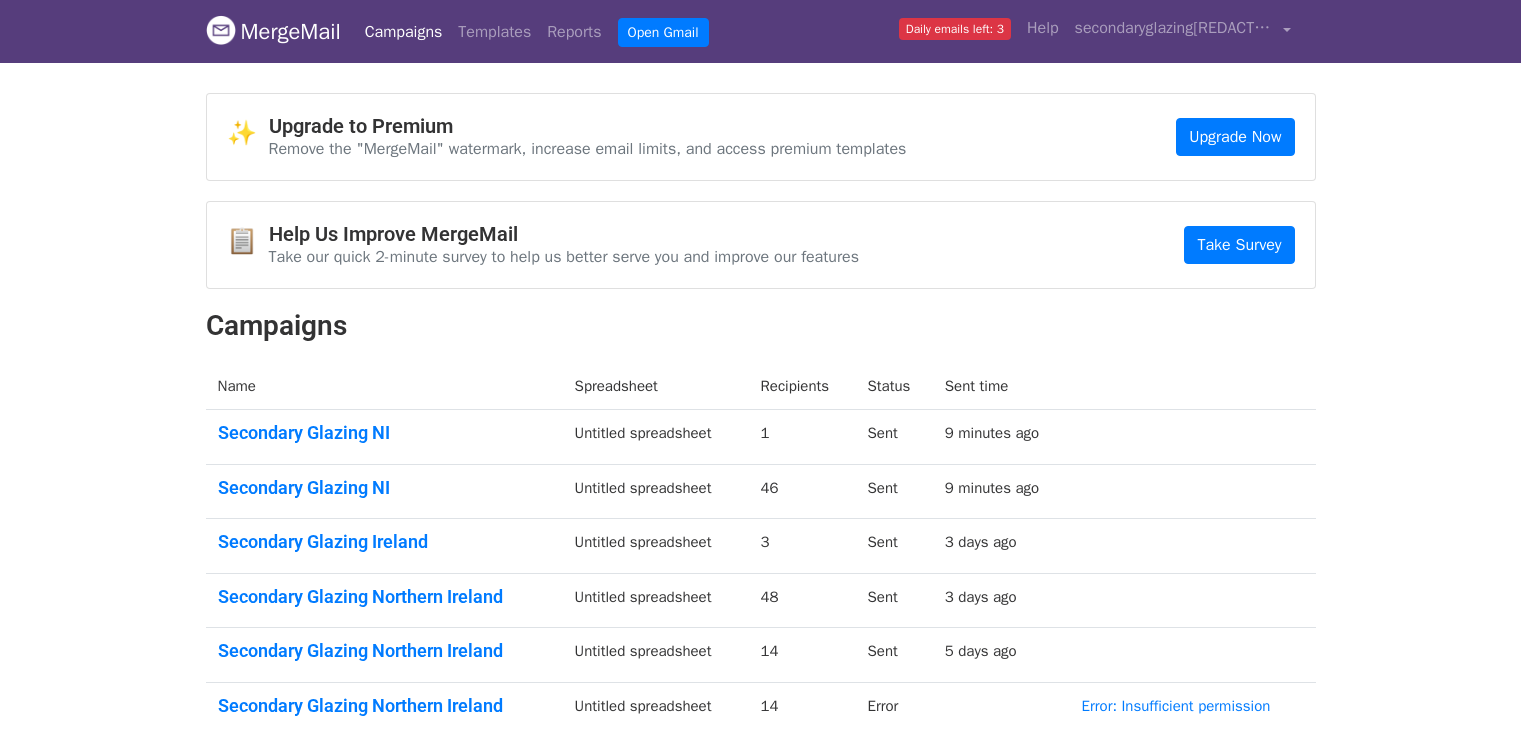 scroll, scrollTop: 0, scrollLeft: 0, axis: both 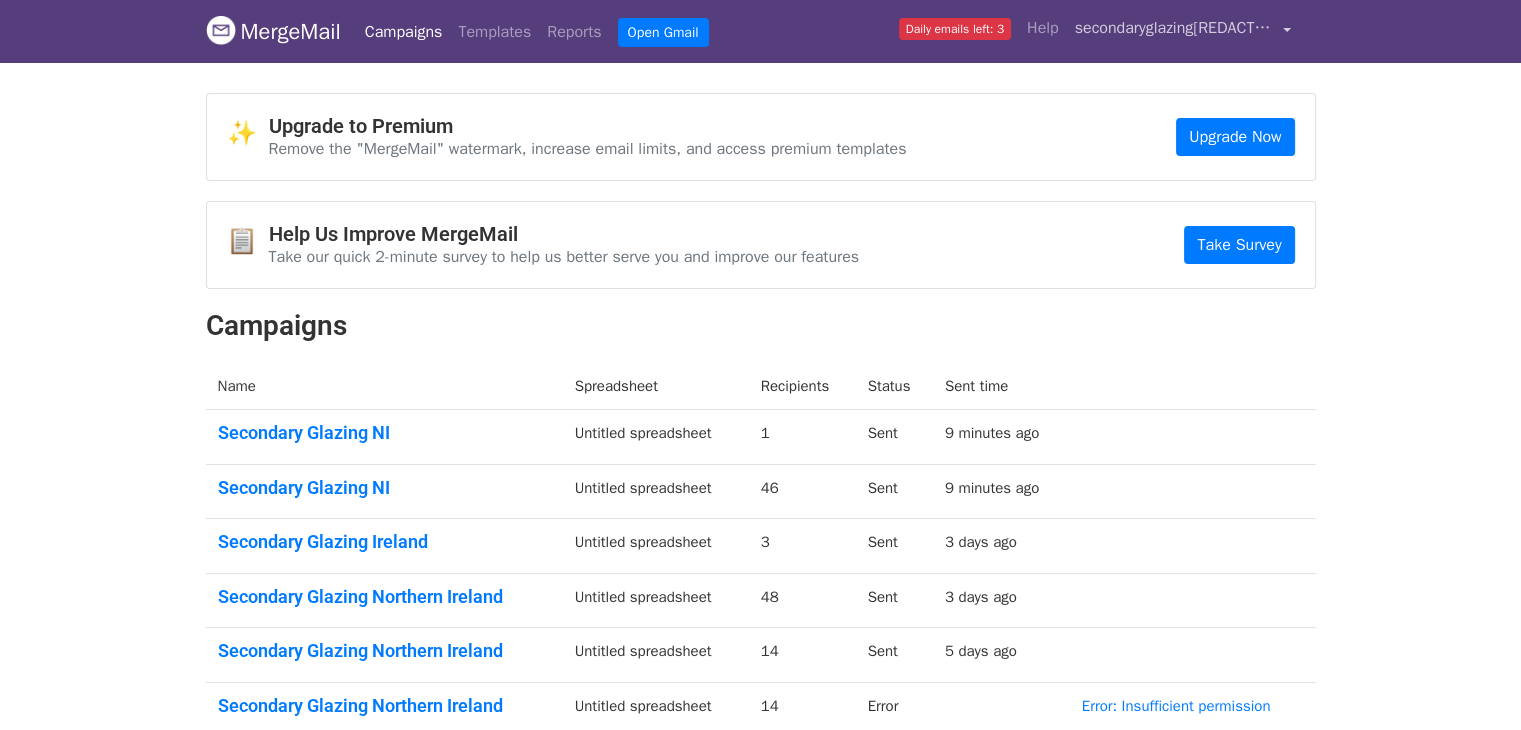 click on "secondaryglazing[REDACTED]@example.com" at bounding box center (1175, 28) 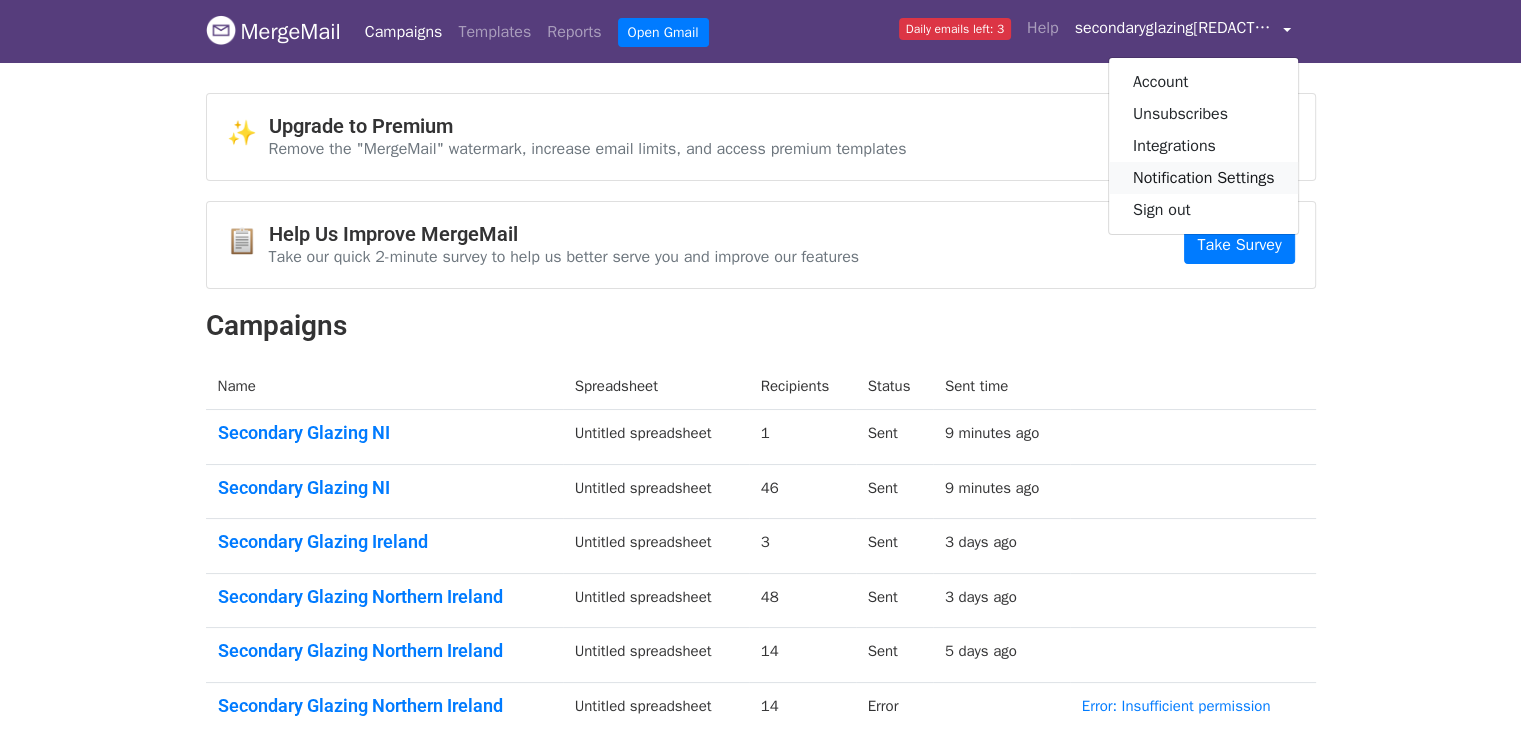 click on "Notification Settings" at bounding box center [1204, 178] 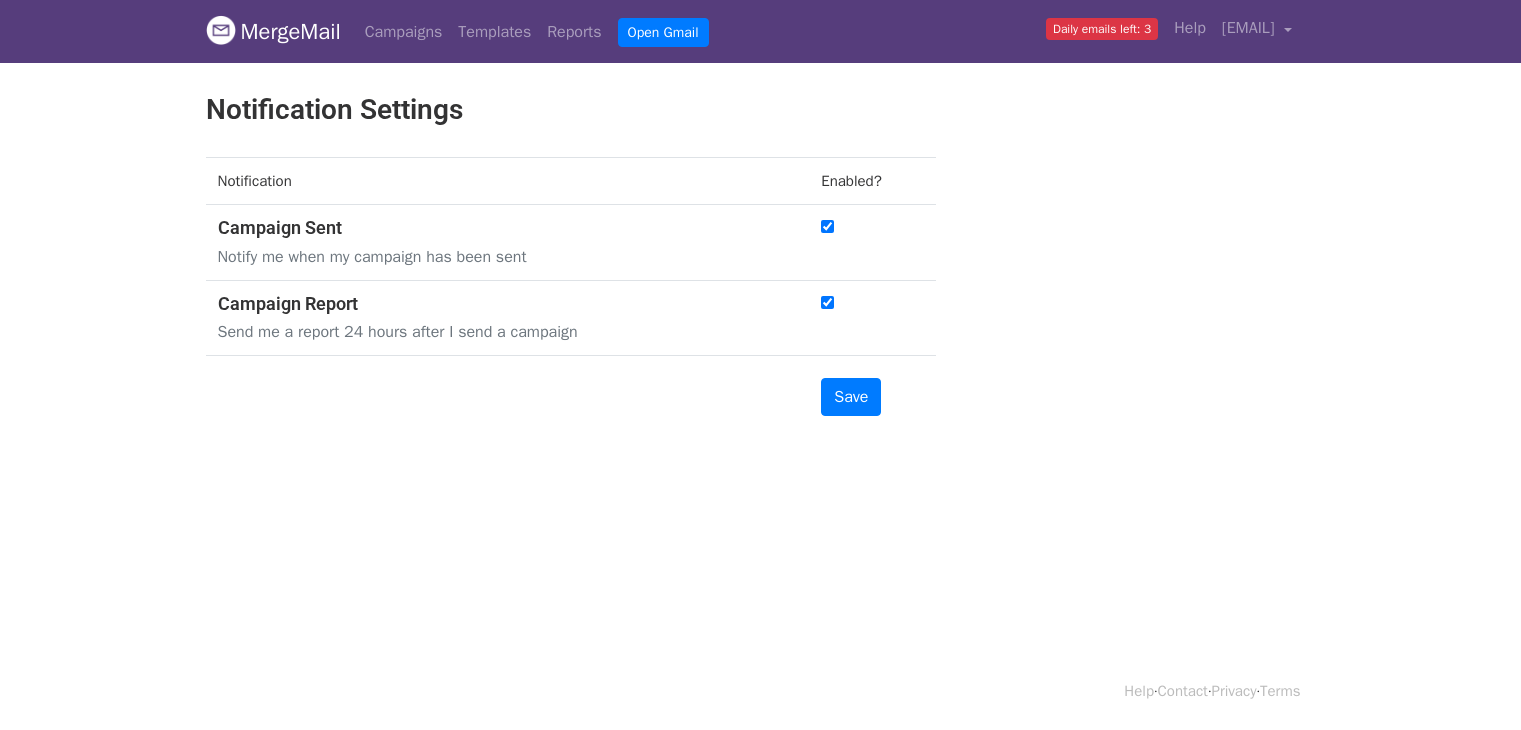 scroll, scrollTop: 0, scrollLeft: 0, axis: both 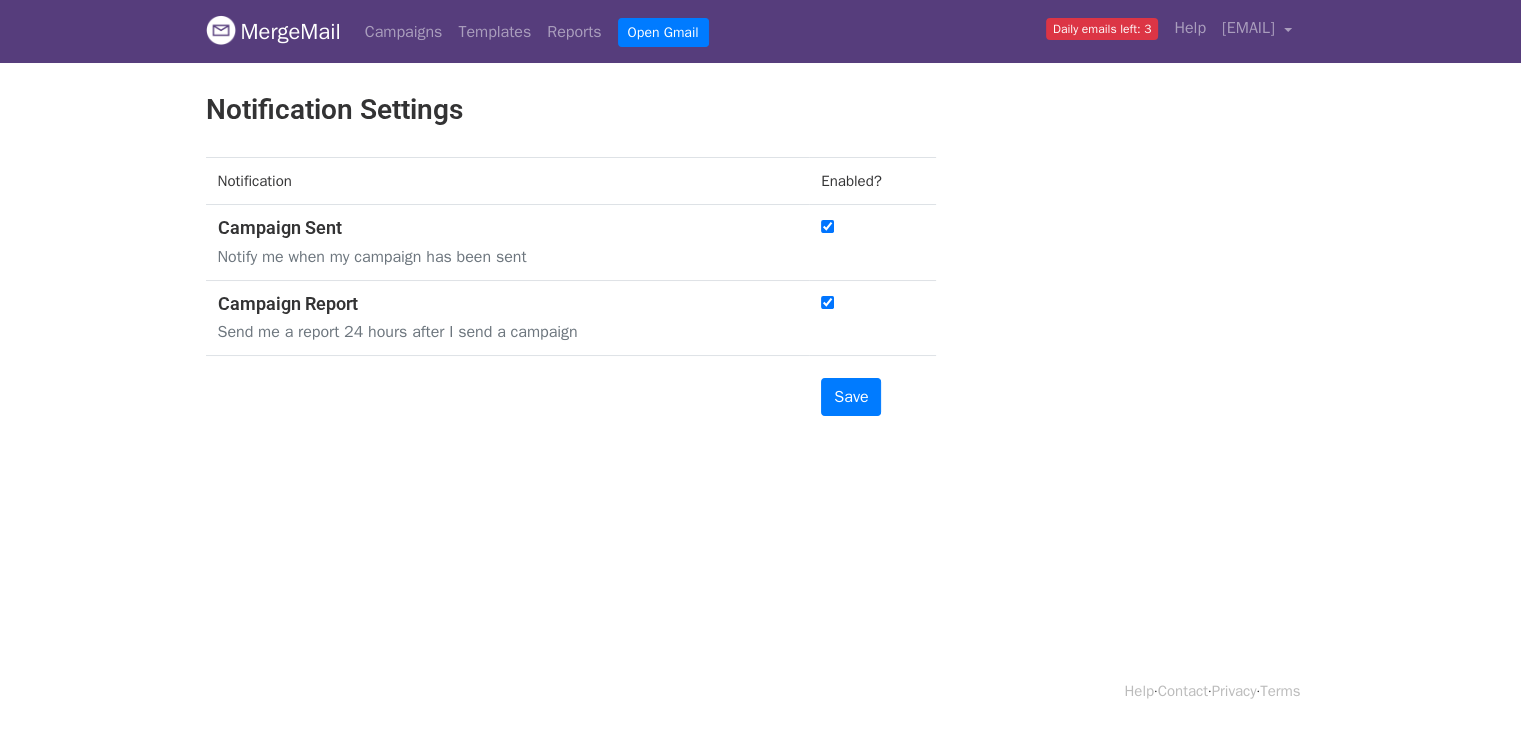 click on "MergeMail" at bounding box center [273, 32] 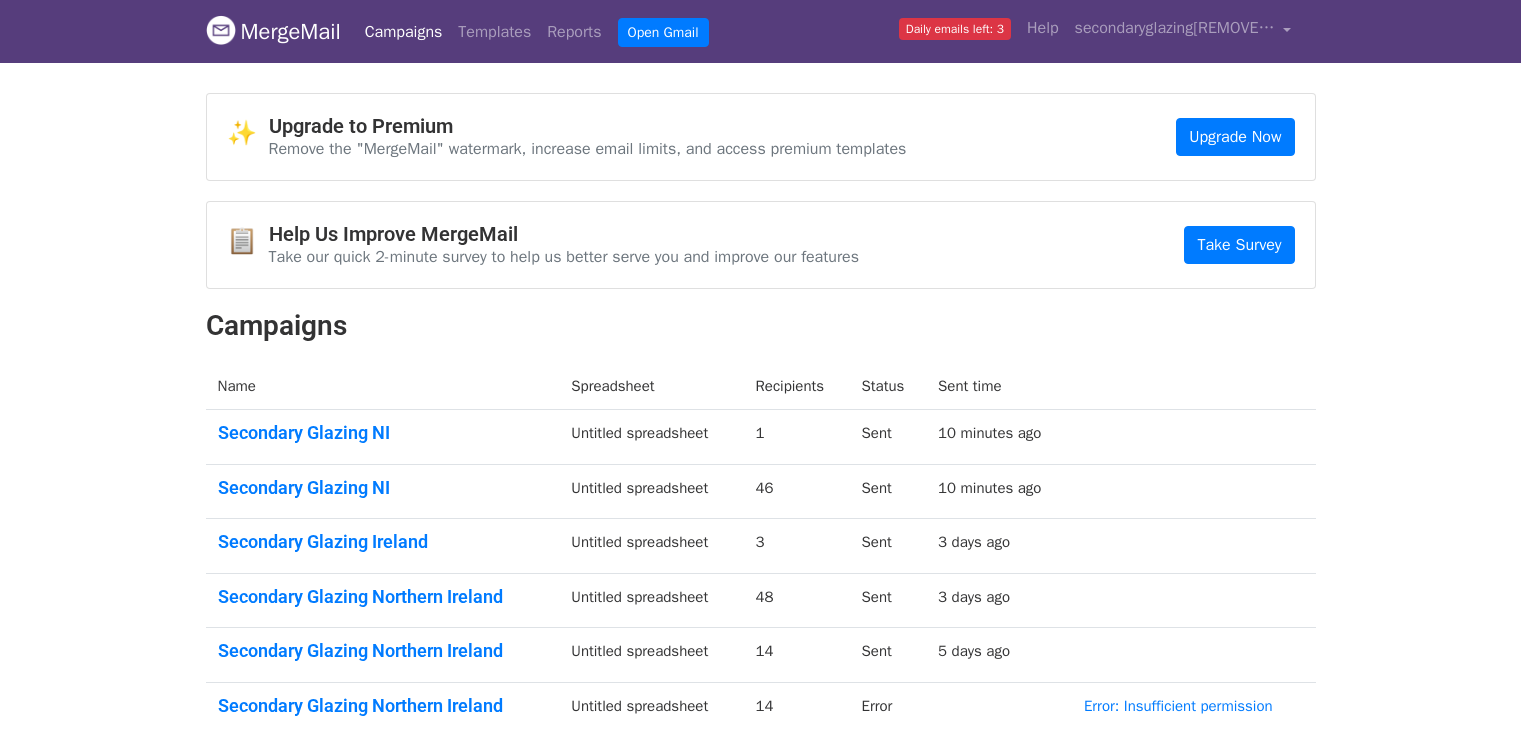 scroll, scrollTop: 0, scrollLeft: 0, axis: both 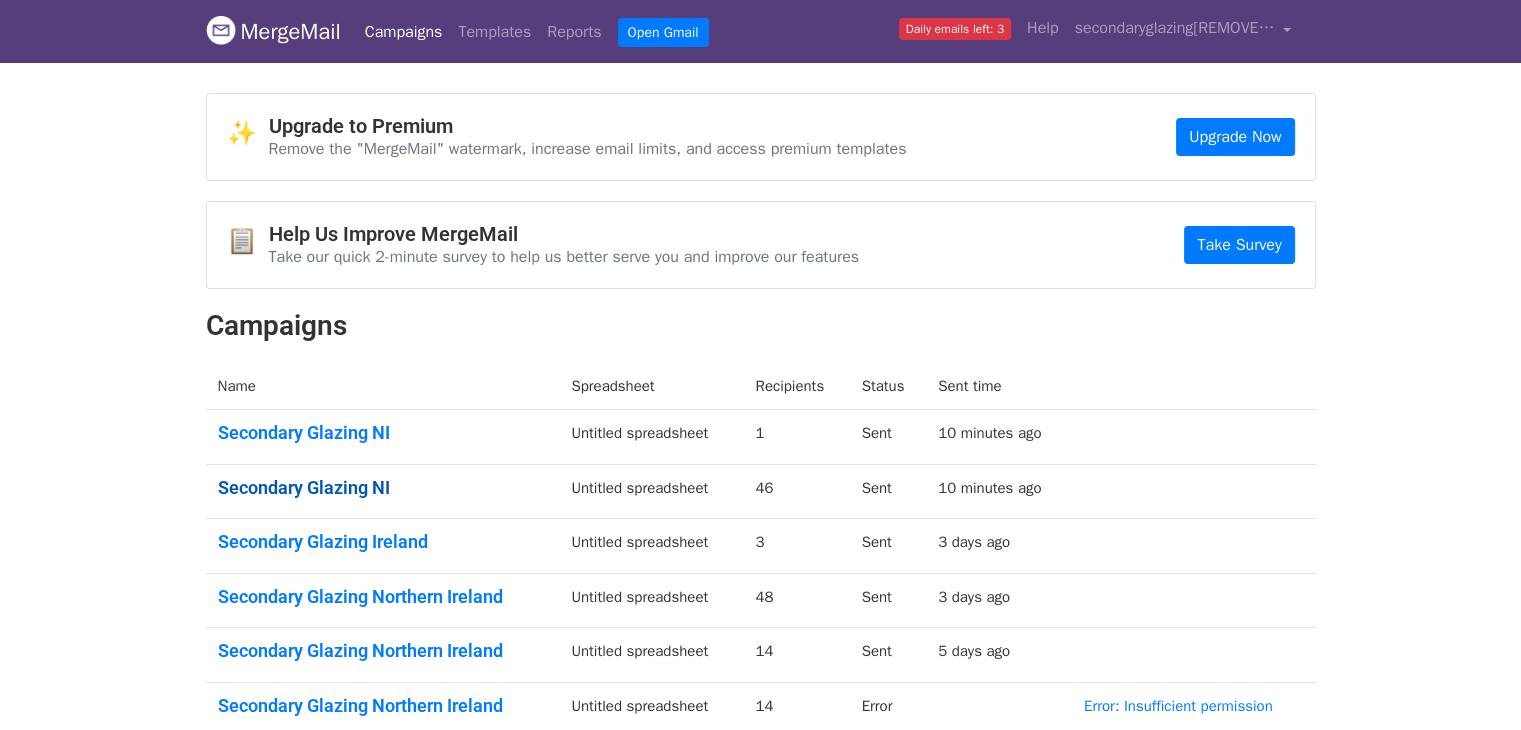 click on "Secondary Glazing NI" at bounding box center (383, 488) 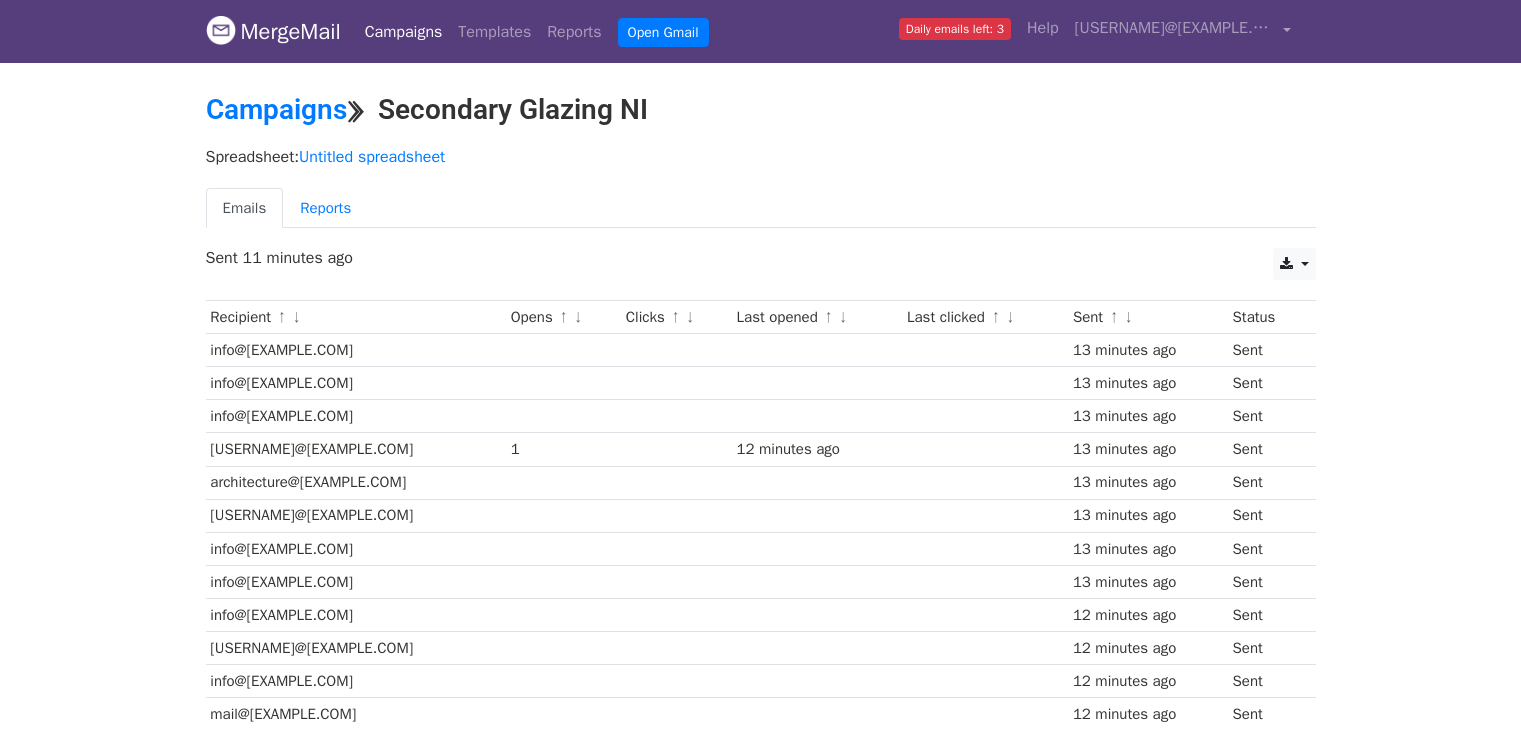 scroll, scrollTop: 0, scrollLeft: 0, axis: both 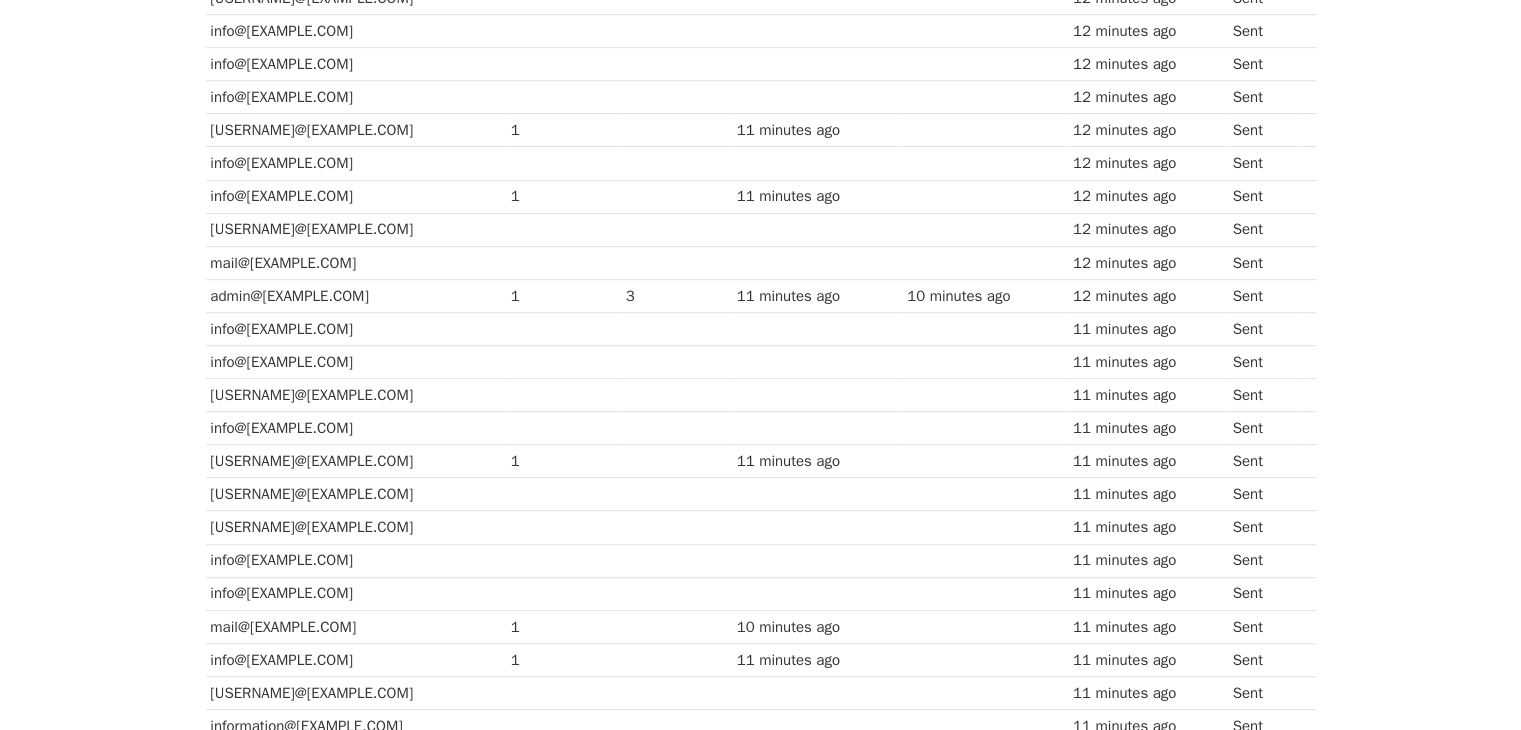 drag, startPoint x: 1530, startPoint y: 440, endPoint x: 1451, endPoint y: 553, distance: 137.87675 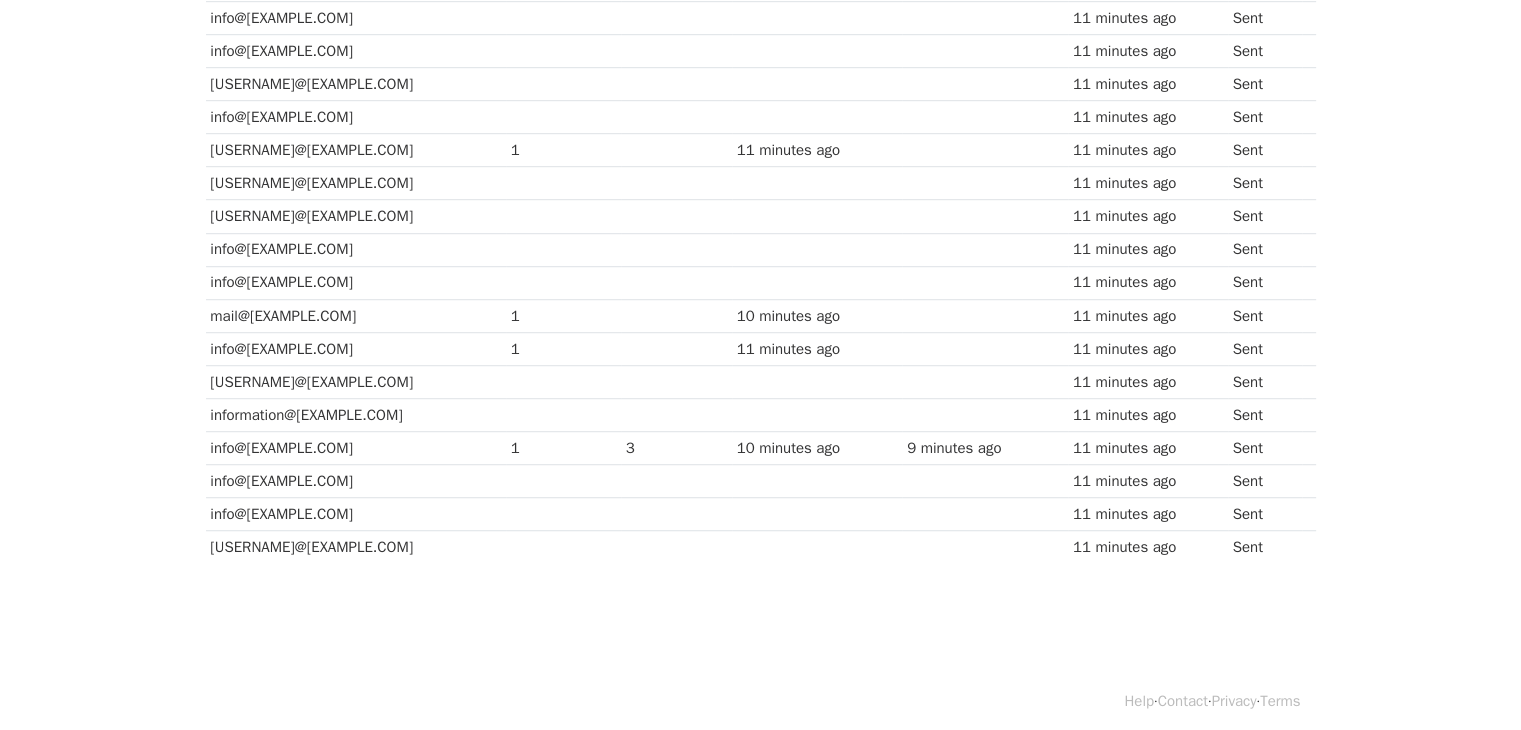 scroll, scrollTop: 0, scrollLeft: 0, axis: both 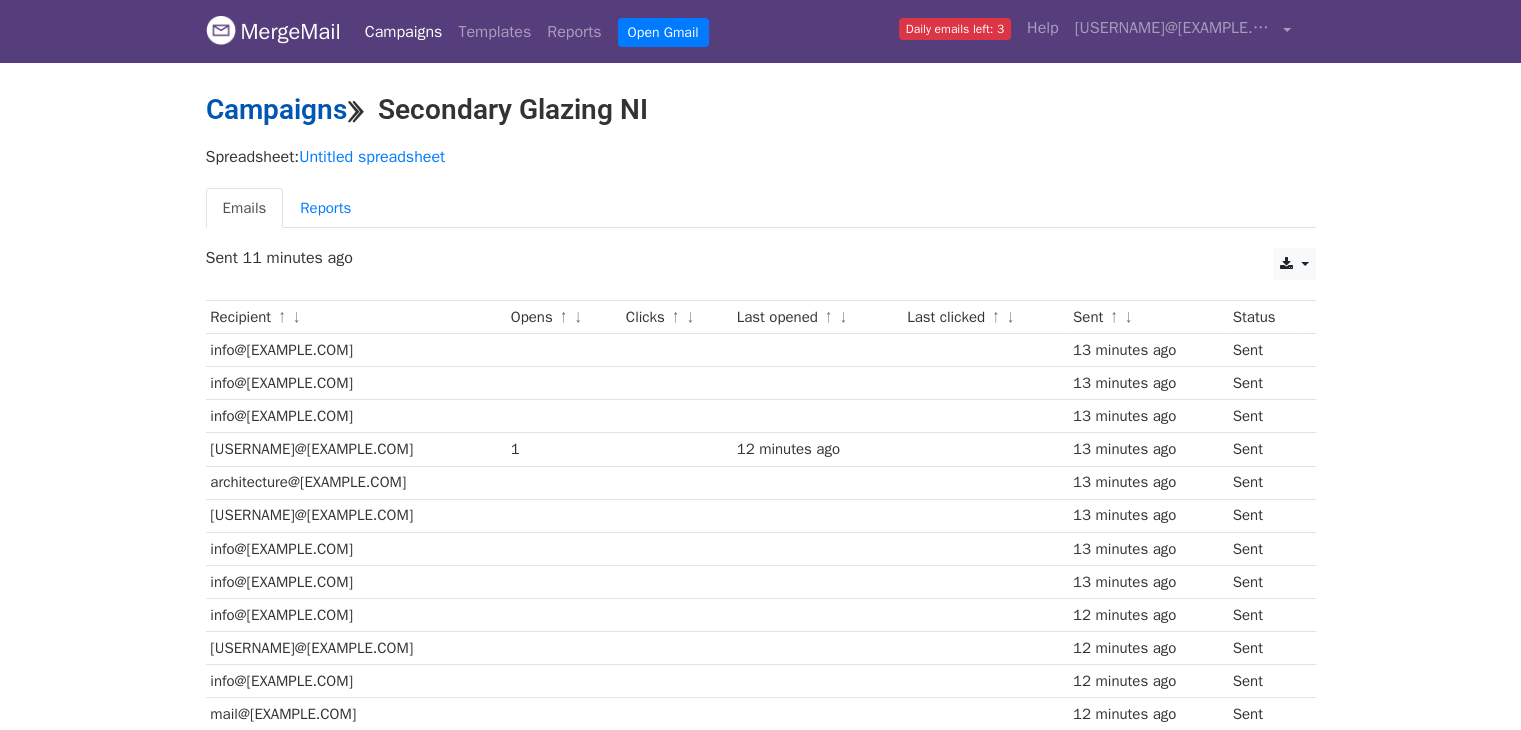 click on "Campaigns" at bounding box center (276, 109) 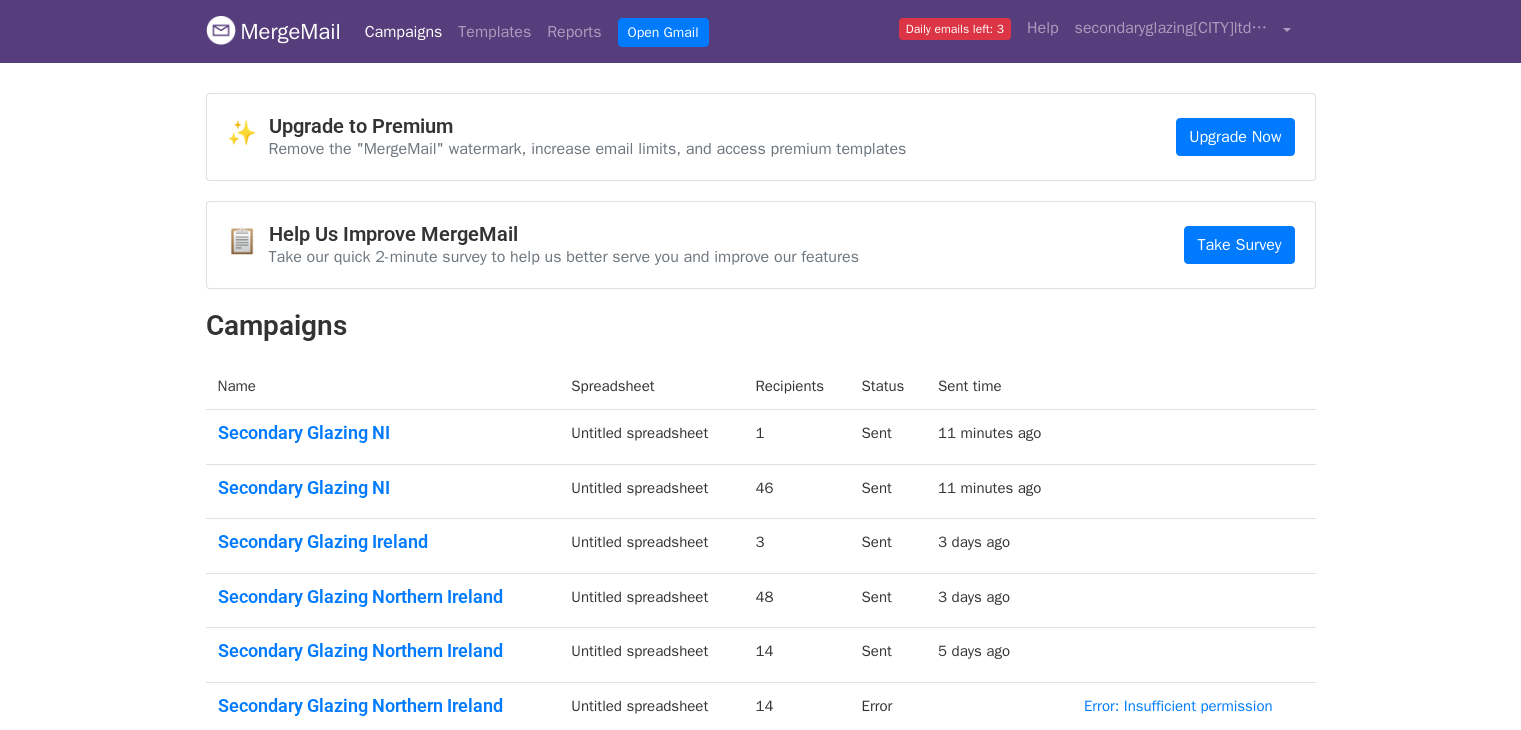 scroll, scrollTop: 0, scrollLeft: 0, axis: both 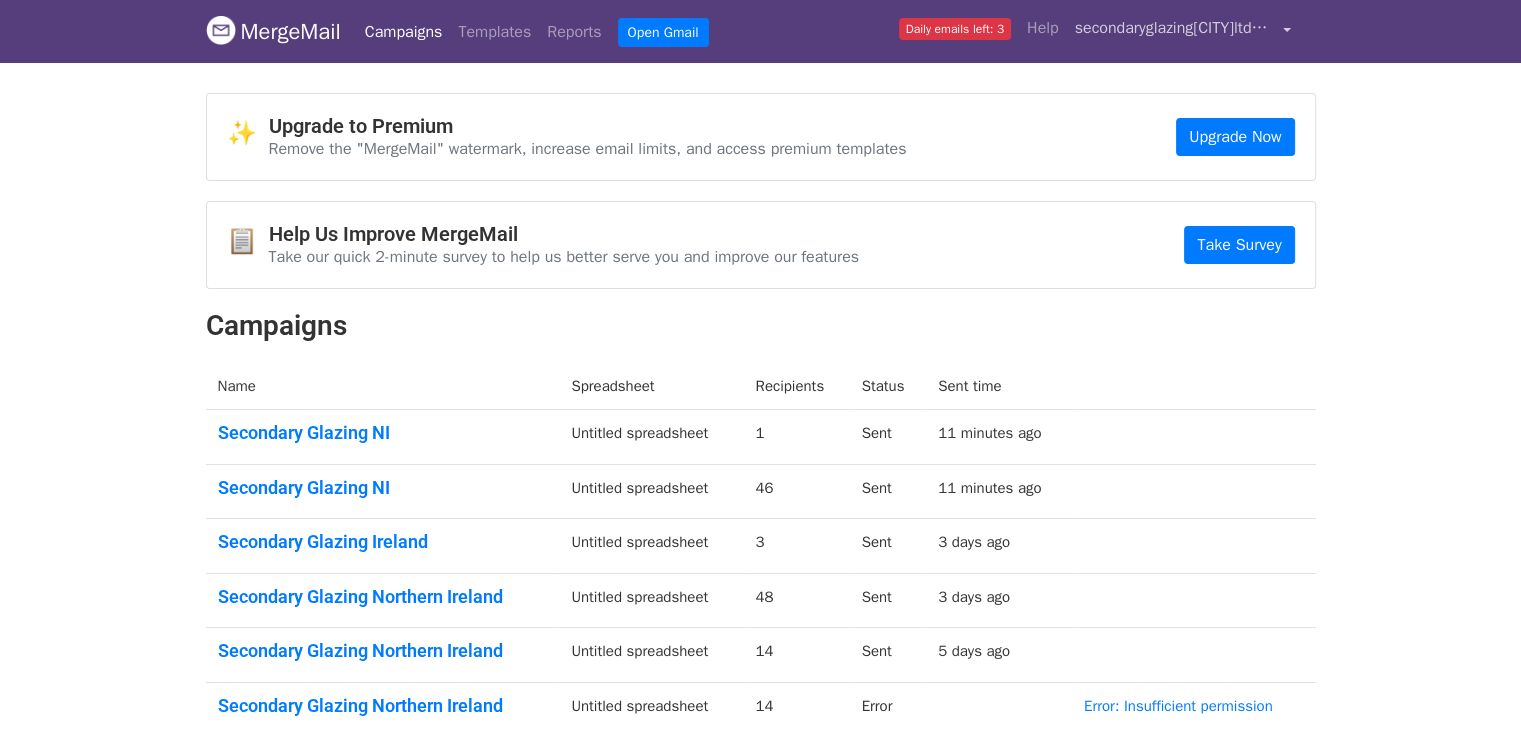 click on "secondaryglazing[CITY]ltd@[EMAIL]" at bounding box center (1175, 28) 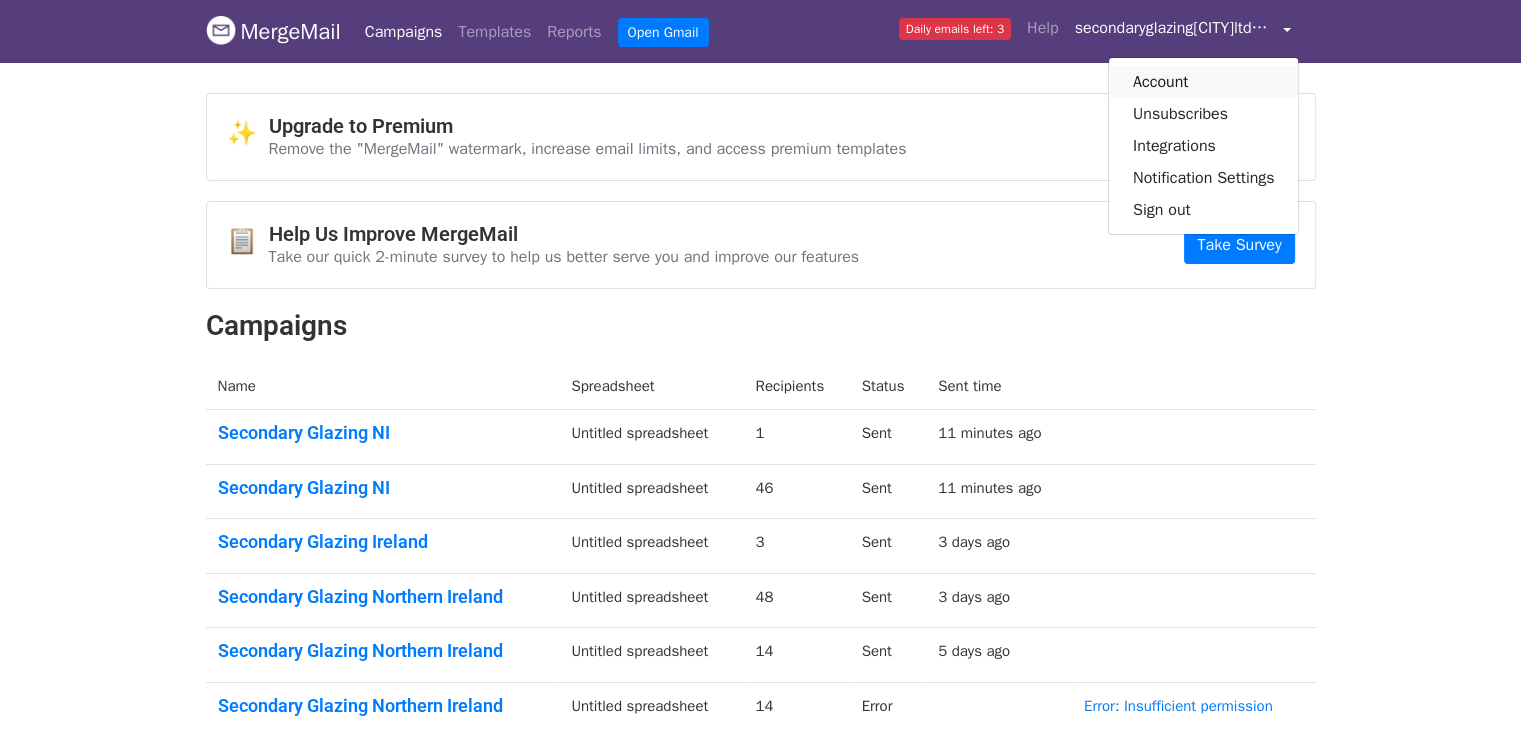 click on "Account" at bounding box center (1204, 82) 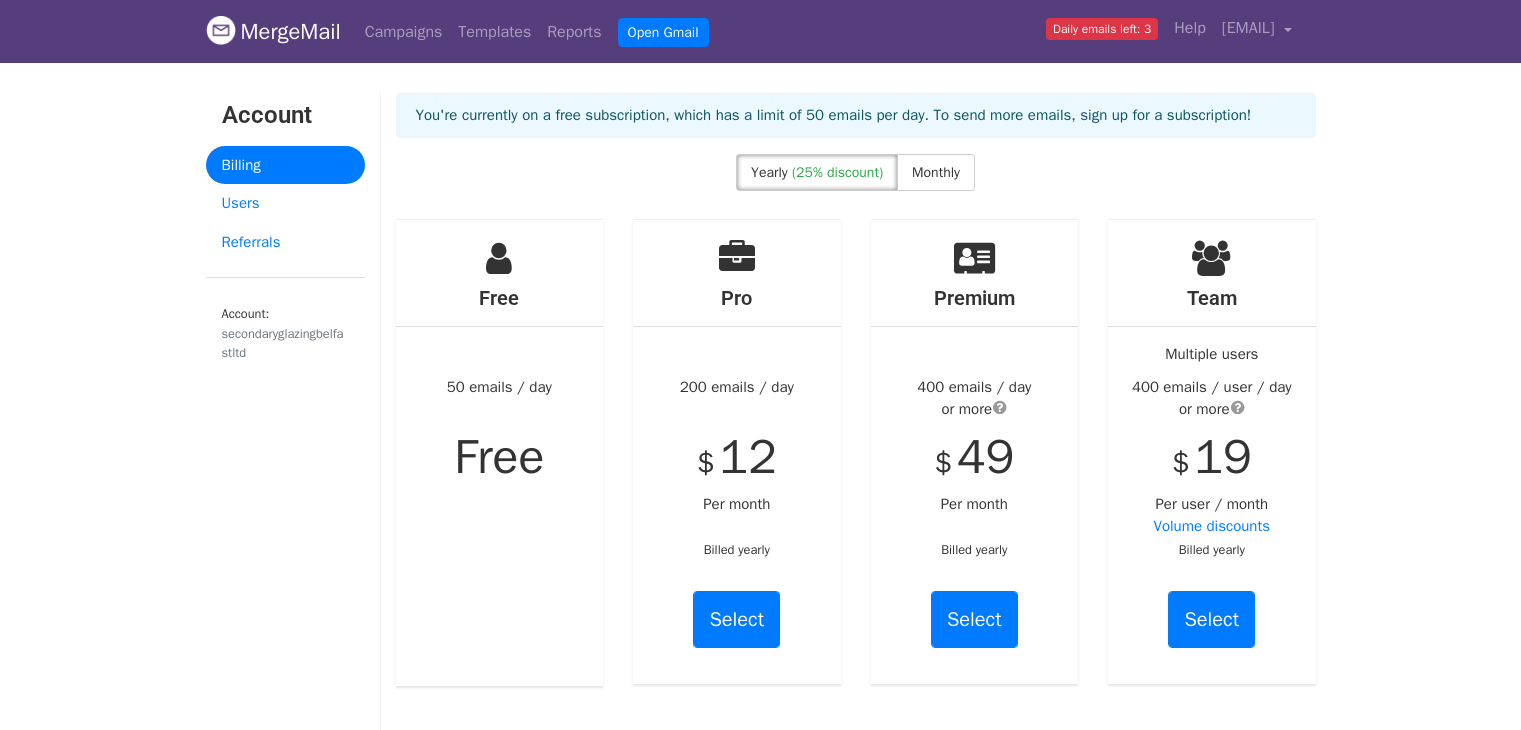 scroll, scrollTop: 0, scrollLeft: 0, axis: both 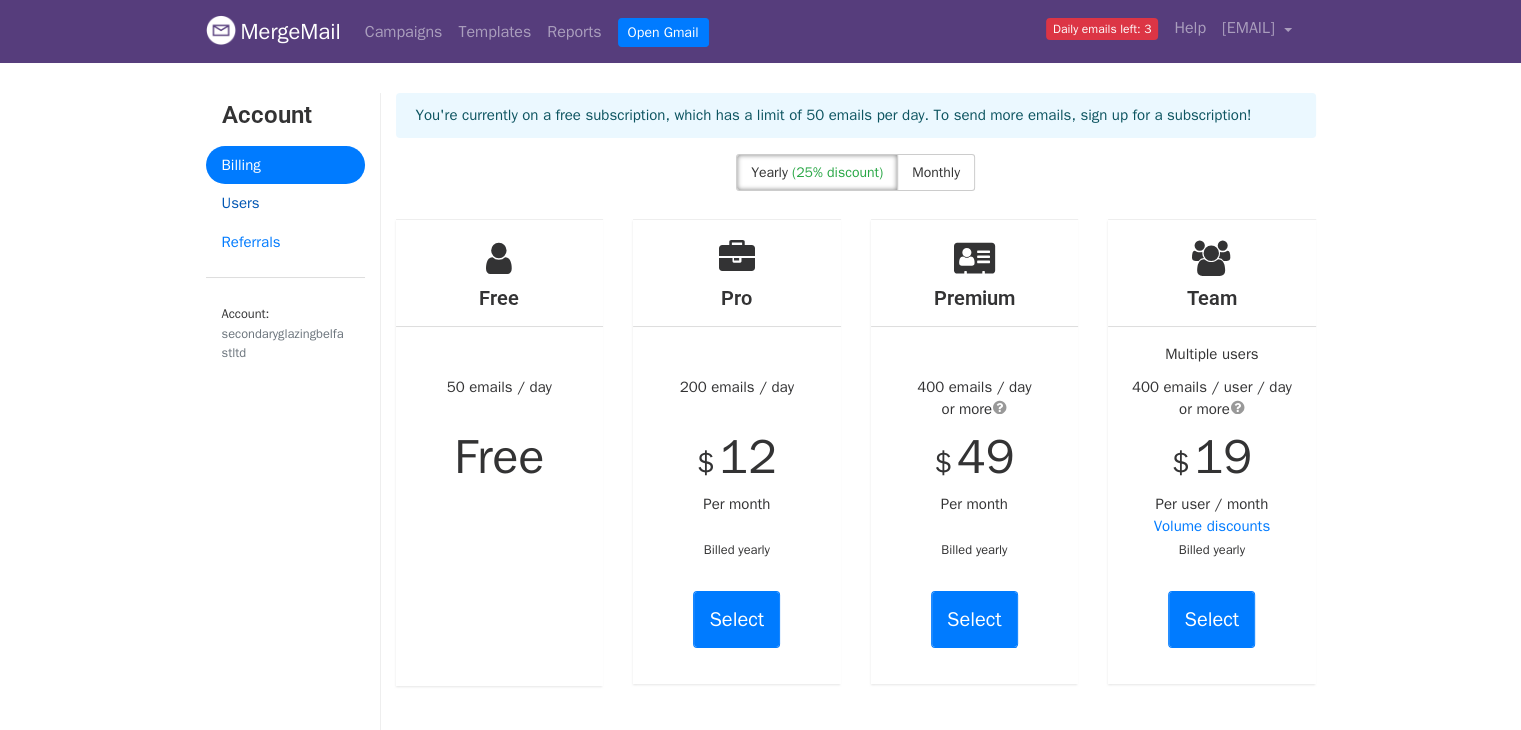 click on "Users" at bounding box center [285, 203] 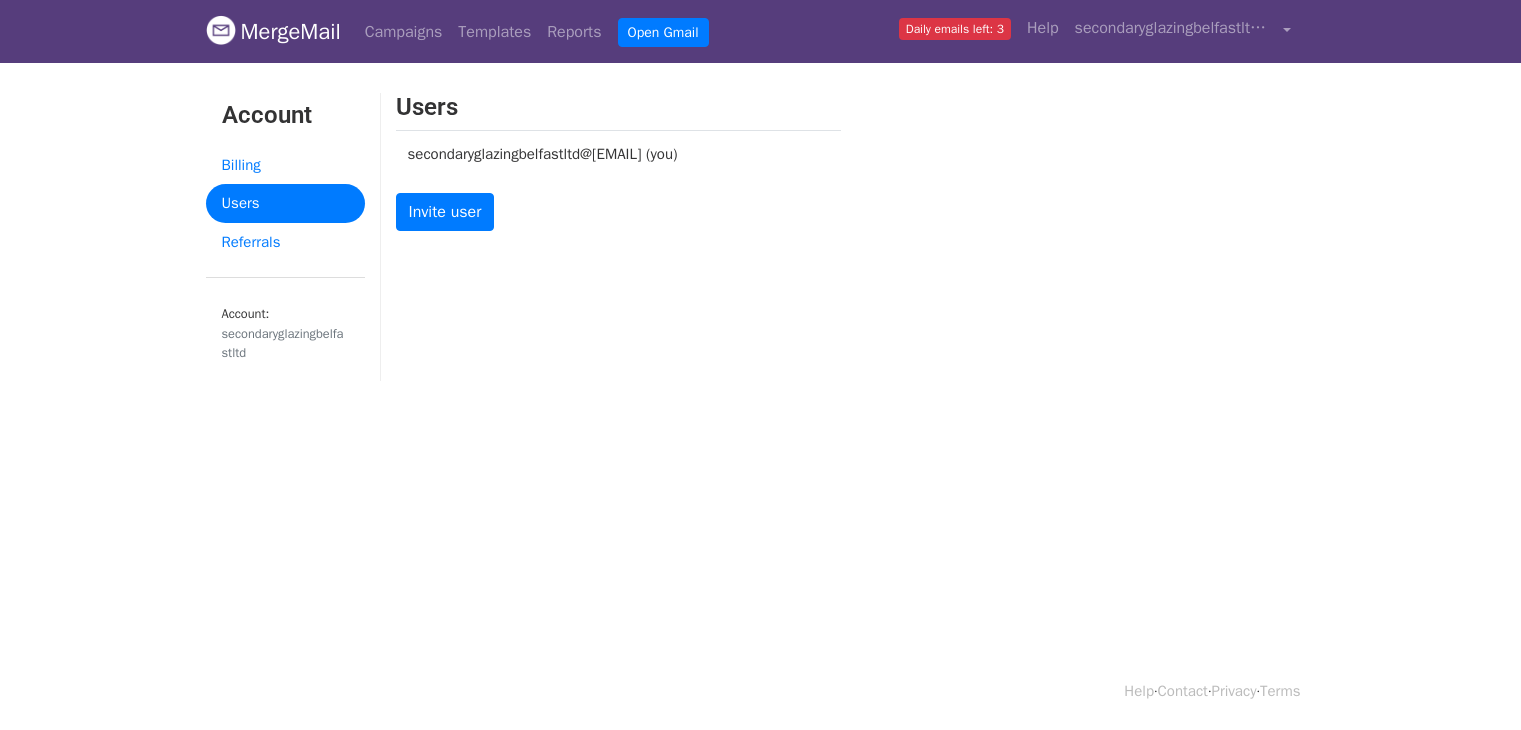 scroll, scrollTop: 0, scrollLeft: 0, axis: both 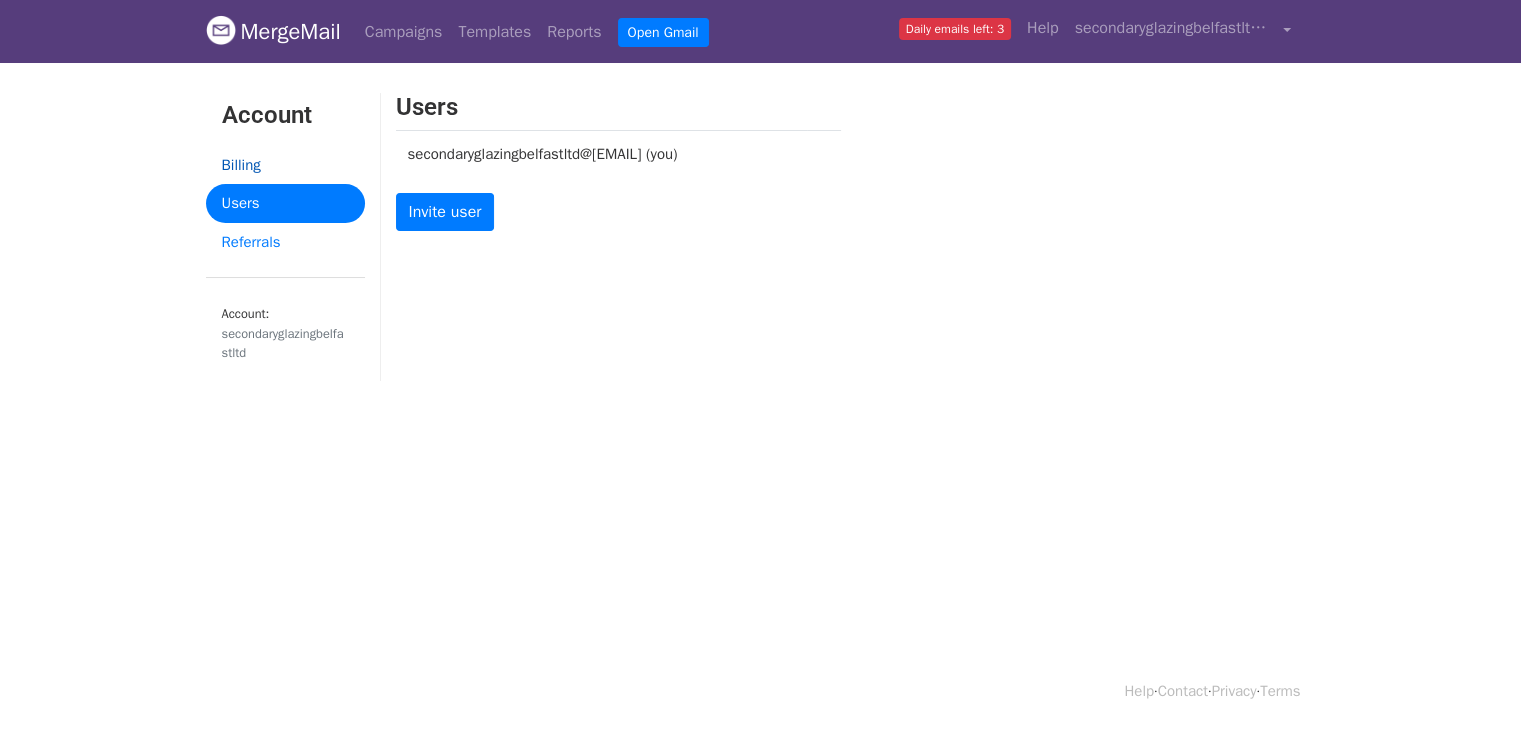 click on "Billing" at bounding box center (285, 165) 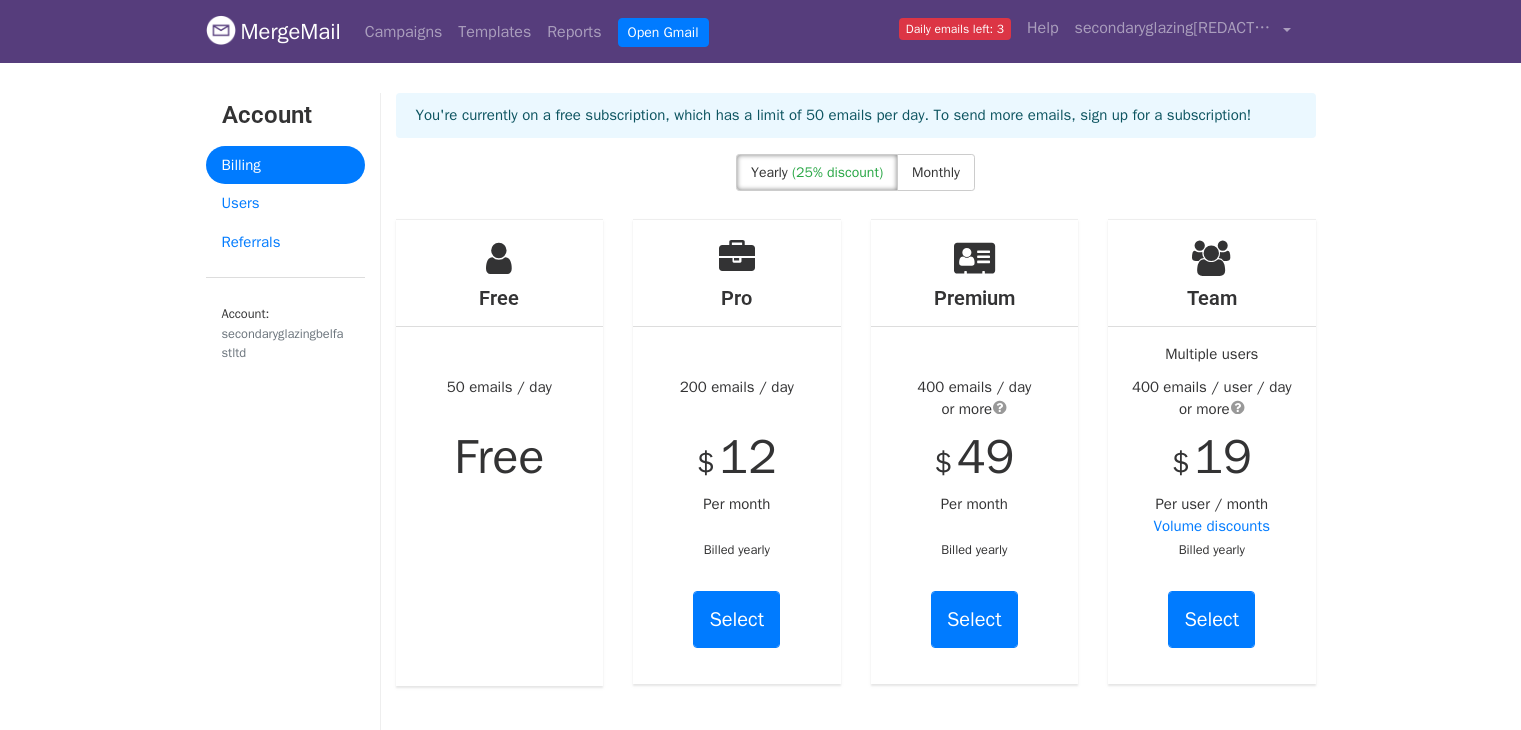 scroll, scrollTop: 0, scrollLeft: 0, axis: both 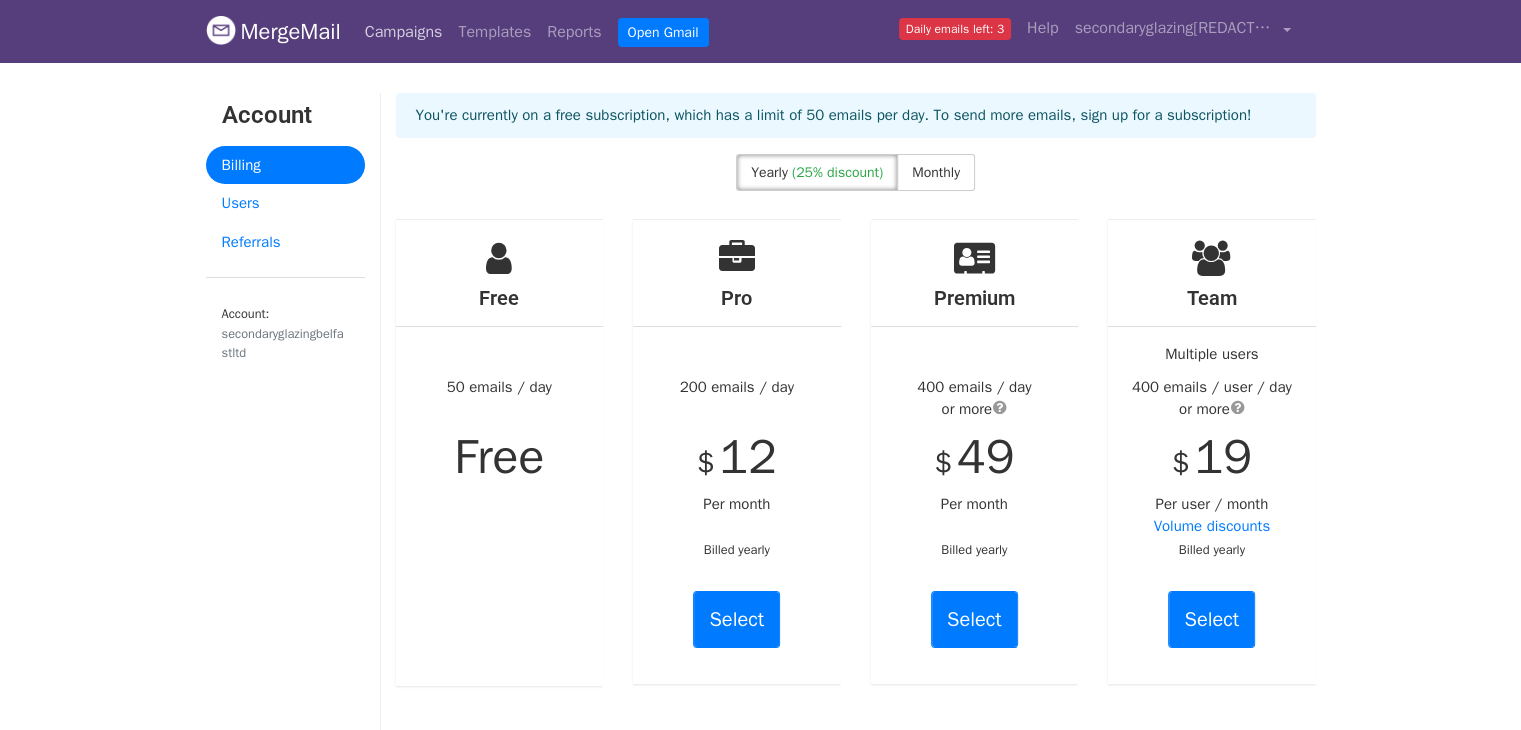 click on "Campaigns" at bounding box center [404, 32] 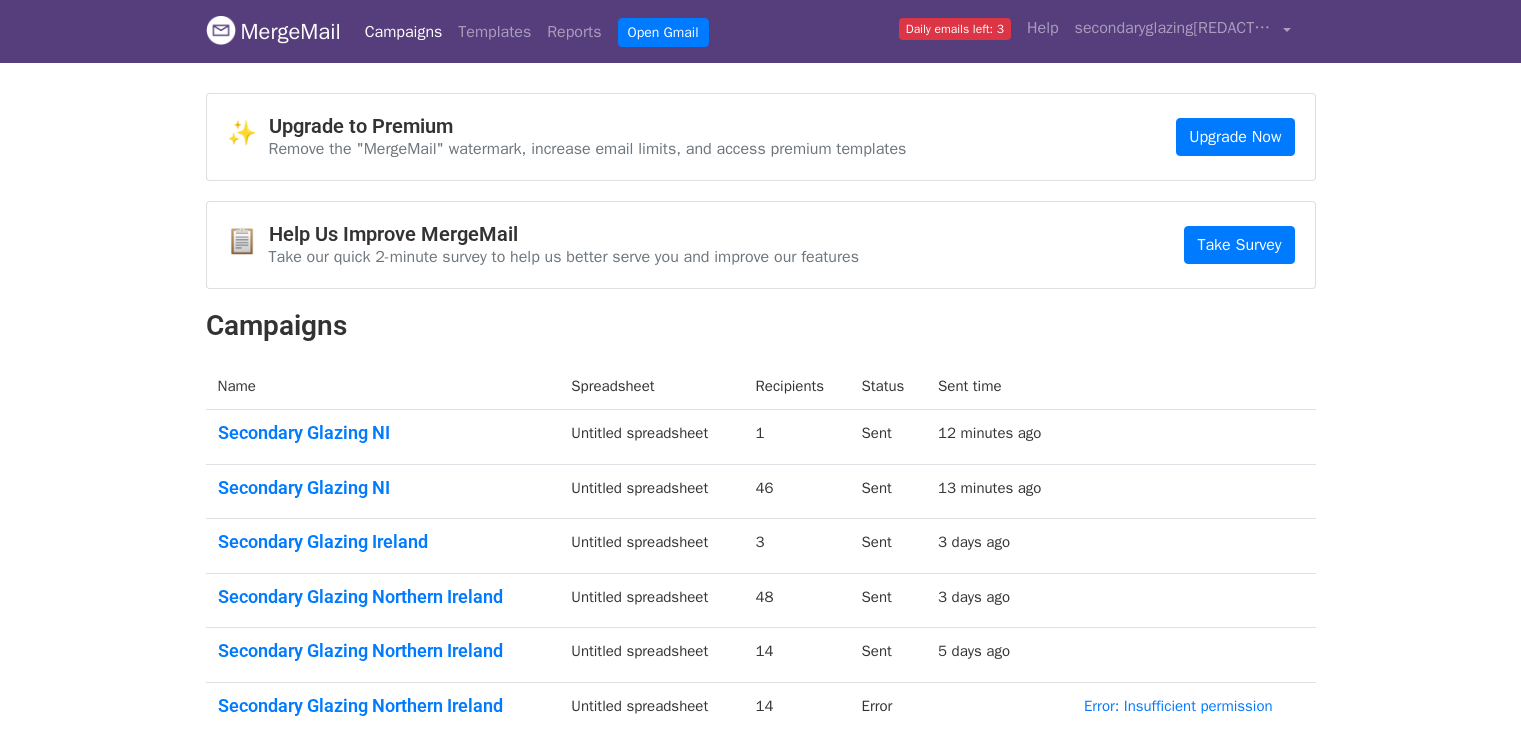 scroll, scrollTop: 0, scrollLeft: 0, axis: both 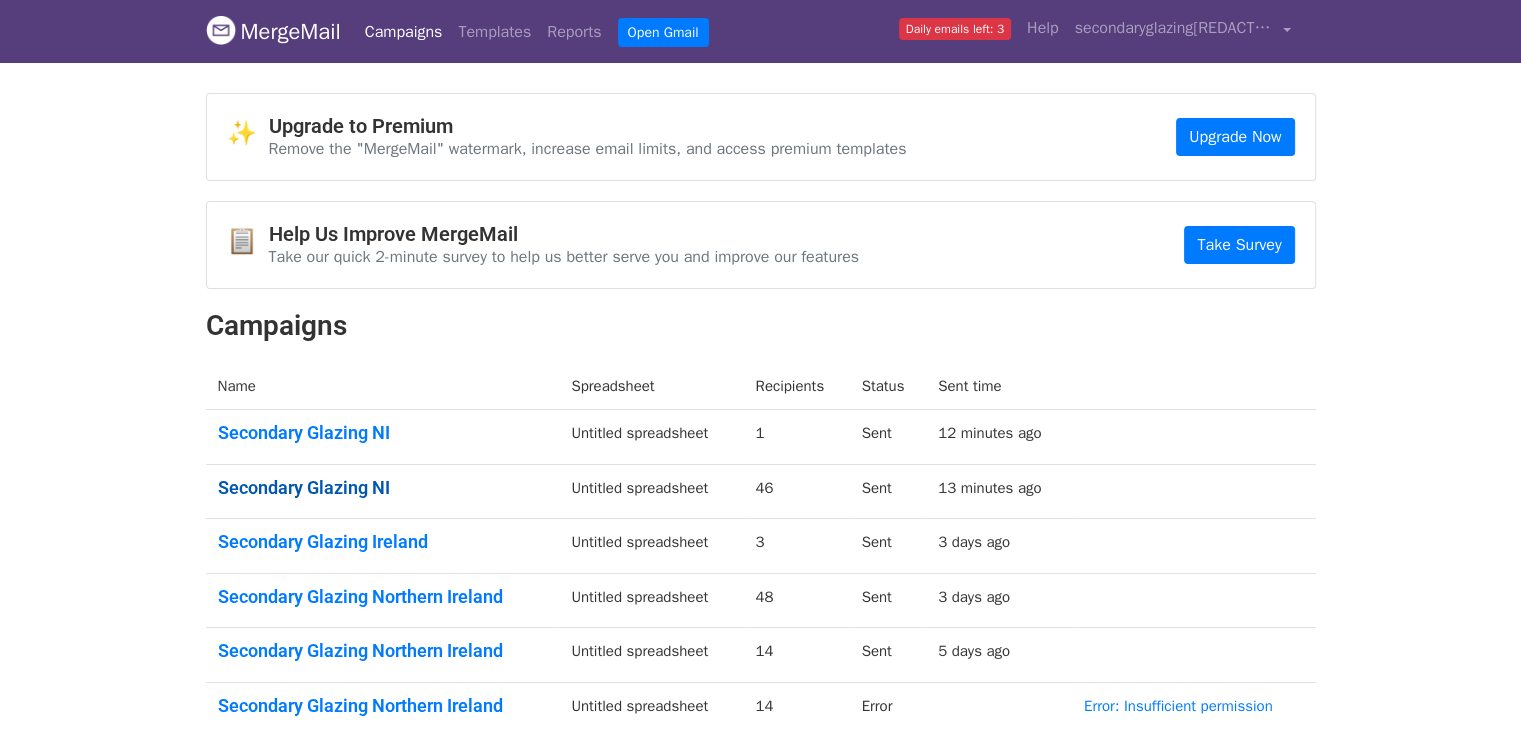 click on "Secondary Glazing NI" at bounding box center (383, 488) 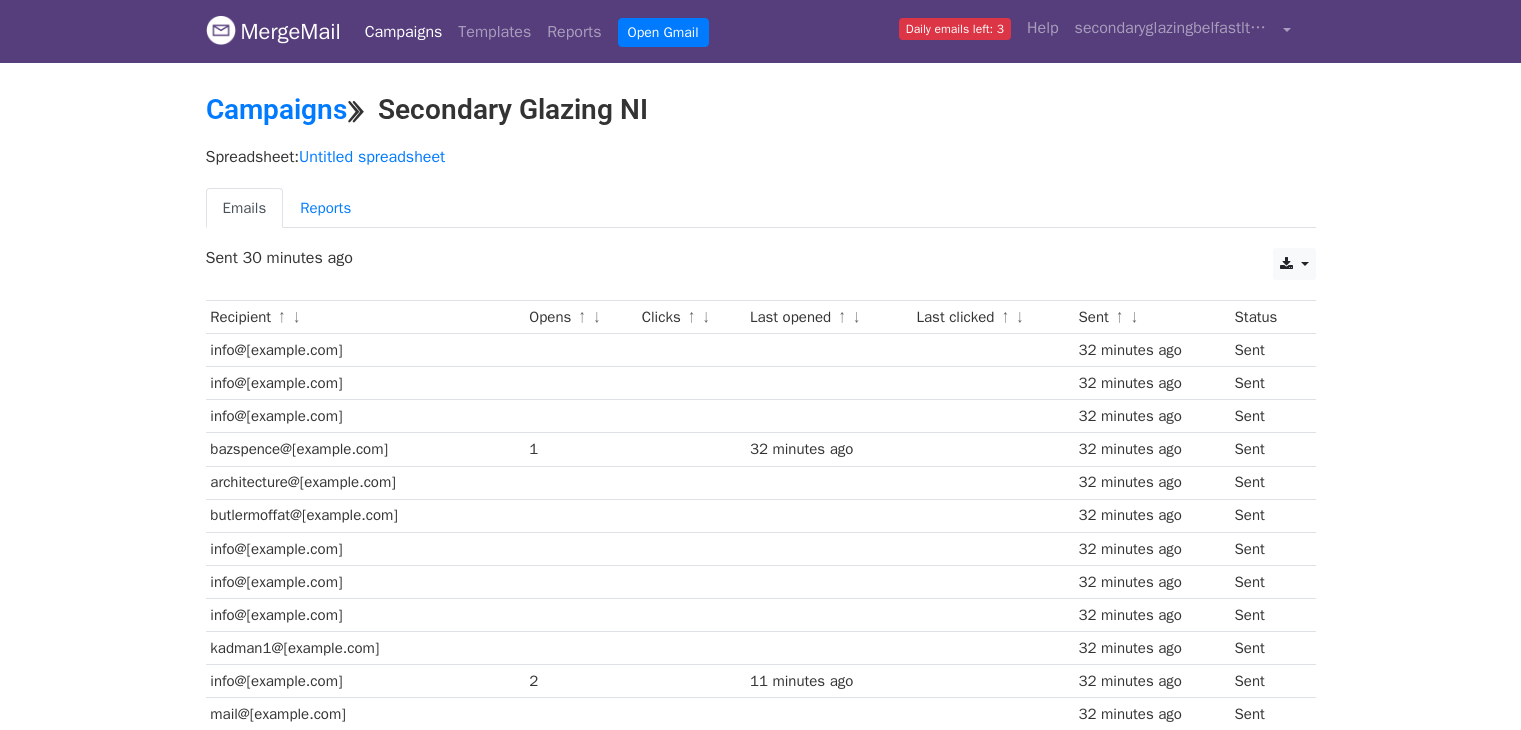 scroll, scrollTop: 0, scrollLeft: 0, axis: both 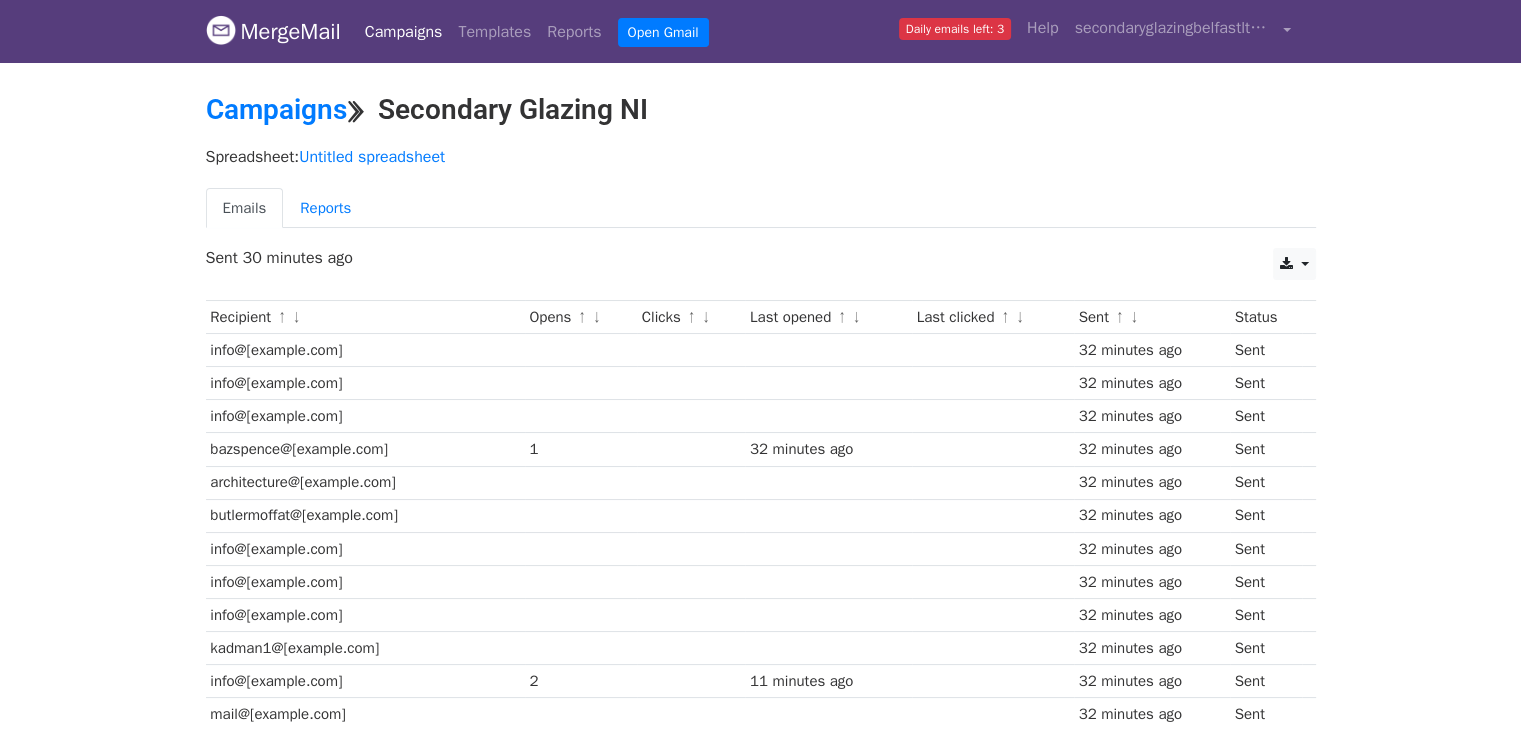 click on "Campaigns" at bounding box center (404, 32) 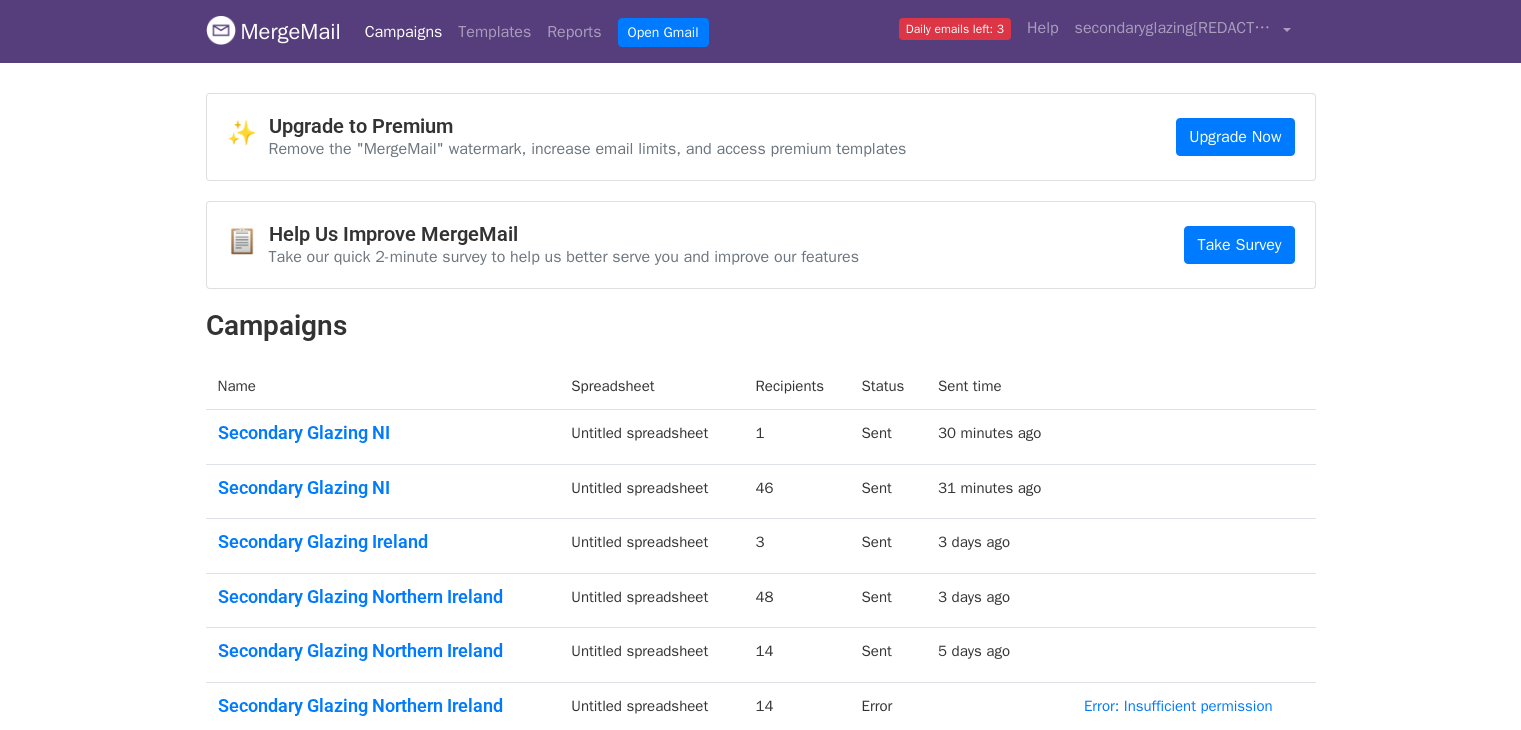 scroll, scrollTop: 0, scrollLeft: 0, axis: both 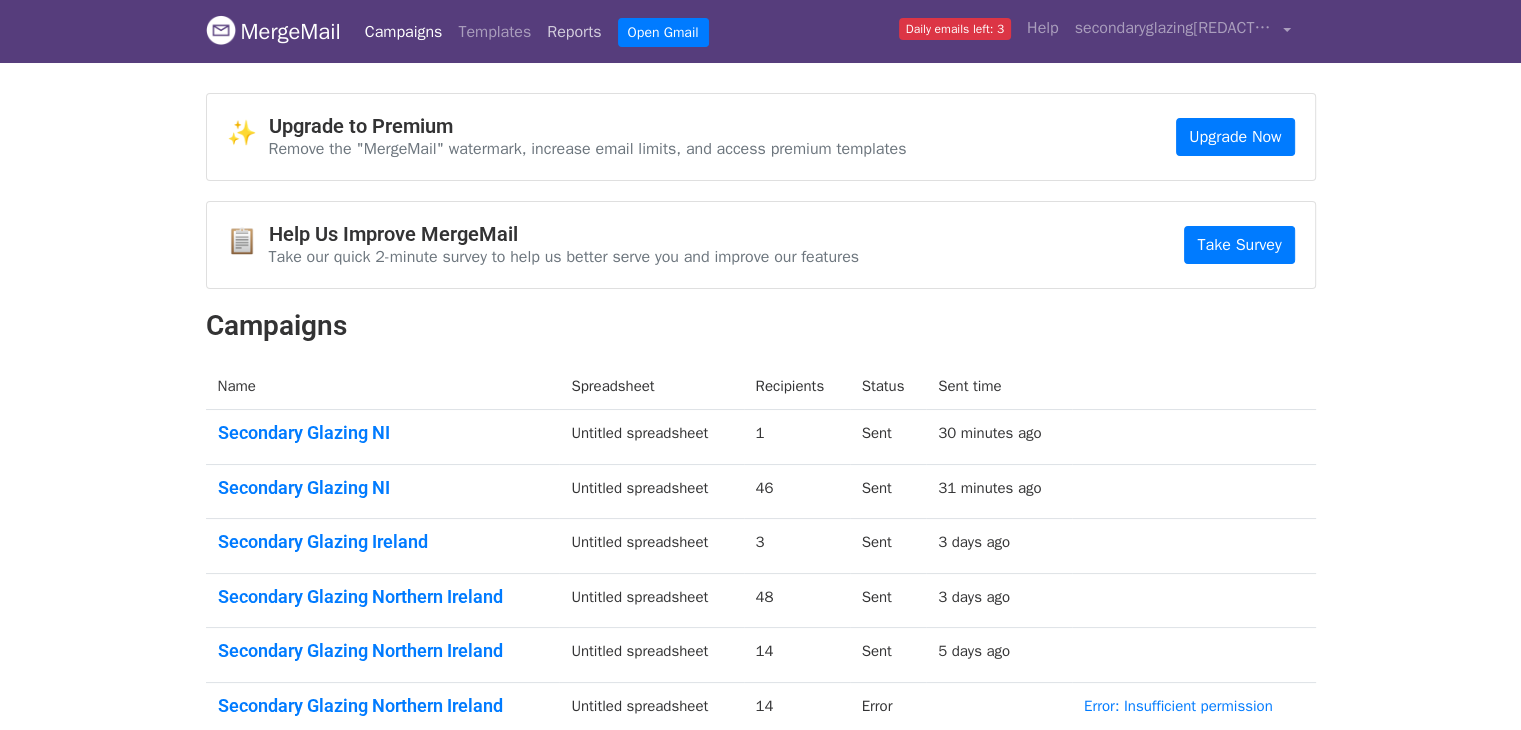 click on "Reports" at bounding box center (574, 32) 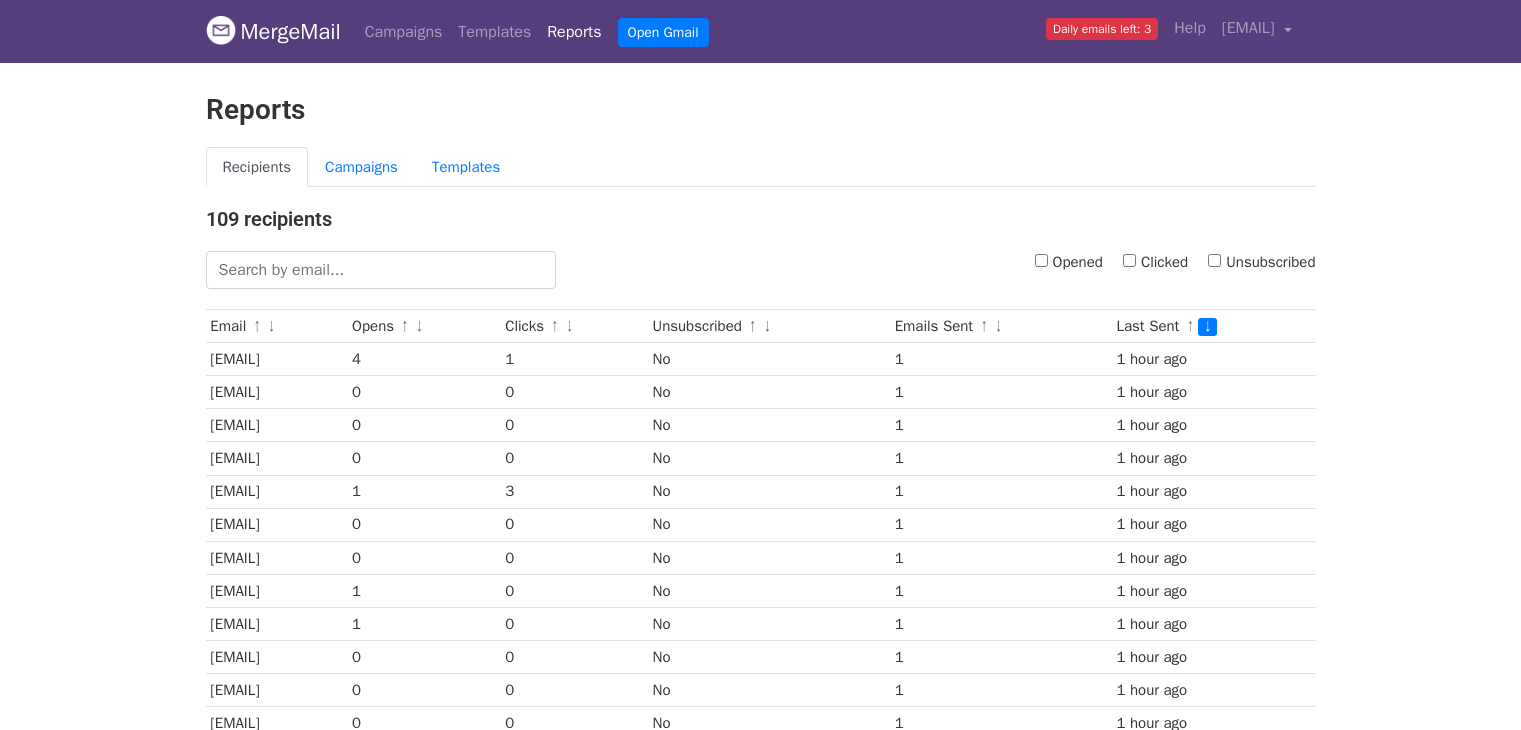scroll, scrollTop: 0, scrollLeft: 0, axis: both 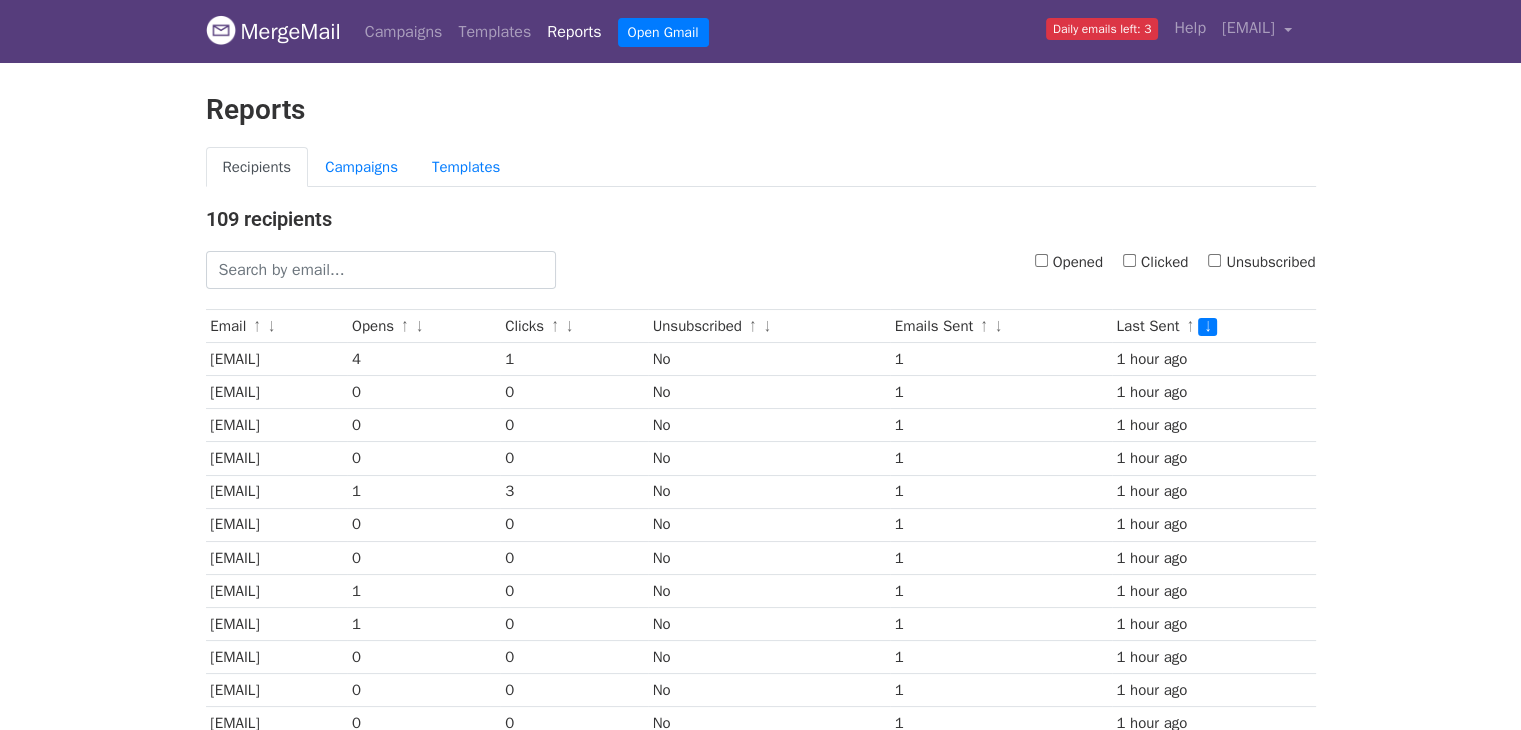 click on "MergeMail" at bounding box center (273, 32) 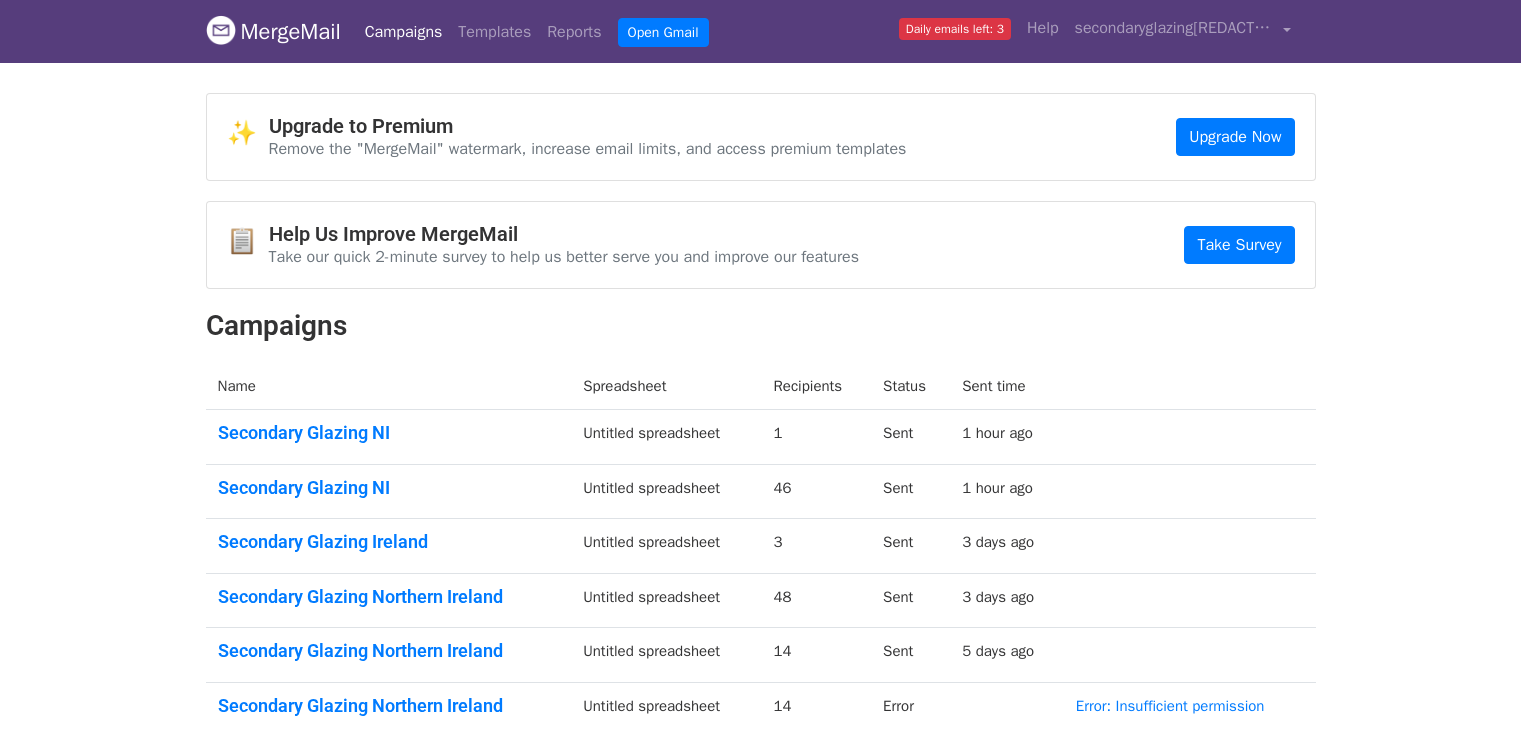 scroll, scrollTop: 0, scrollLeft: 0, axis: both 